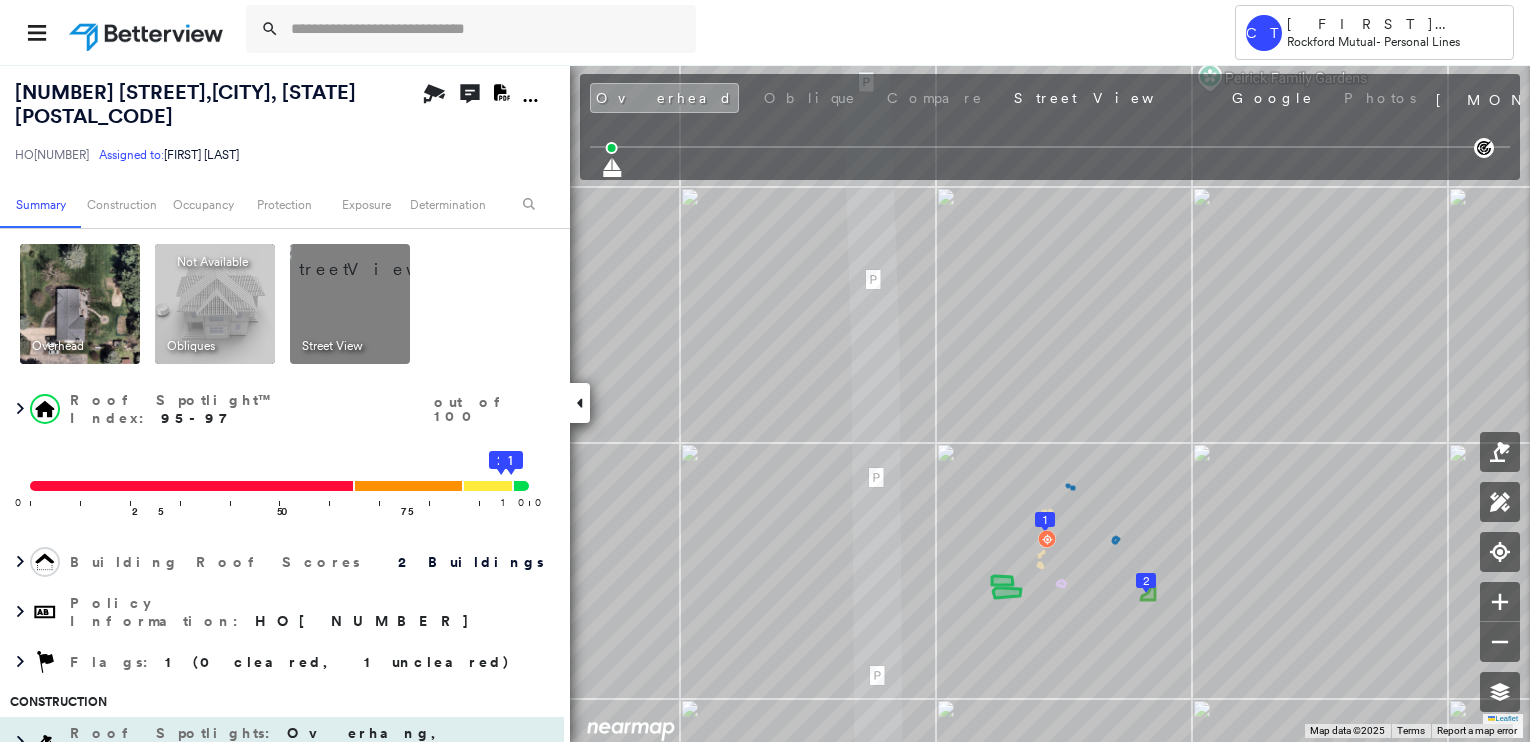 scroll, scrollTop: 0, scrollLeft: 0, axis: both 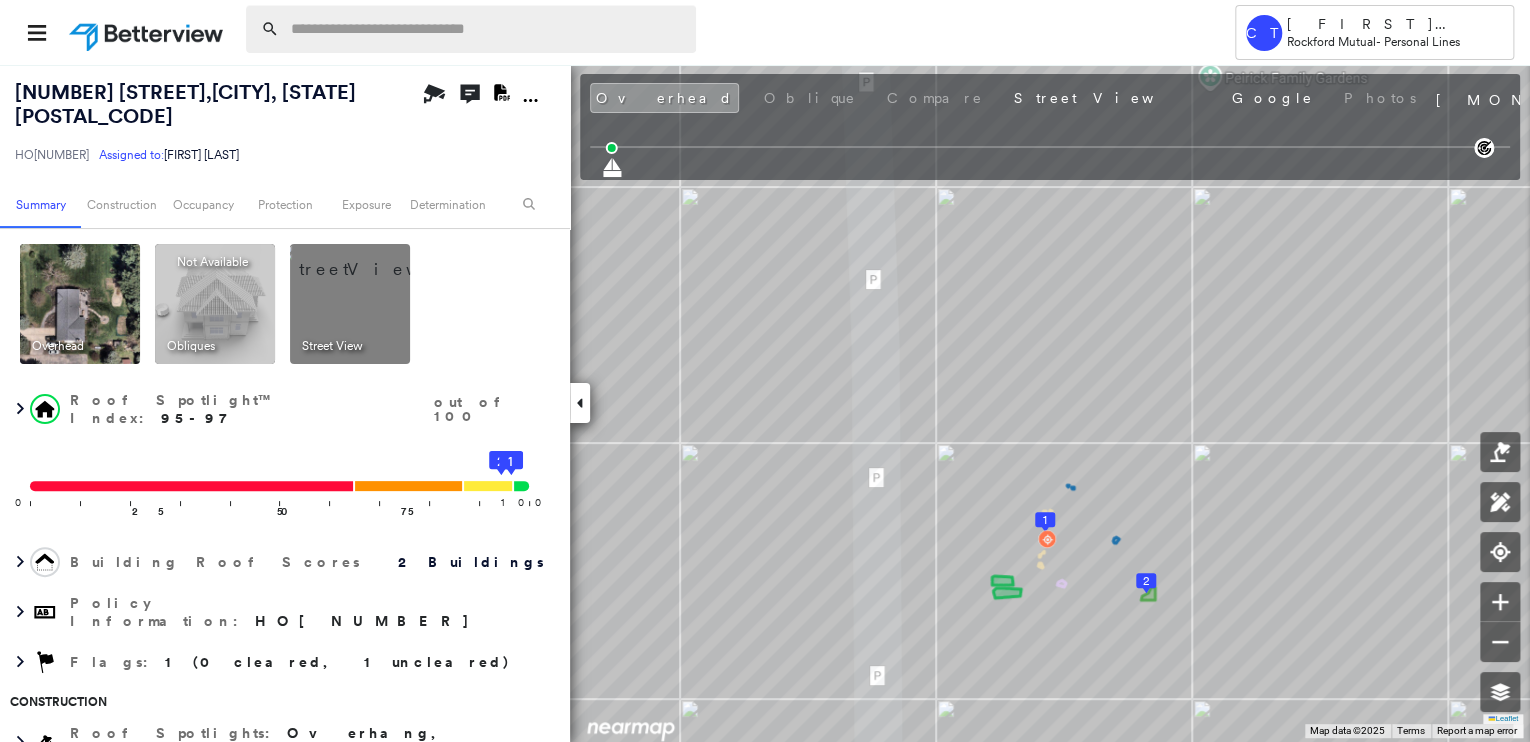 click at bounding box center [487, 29] 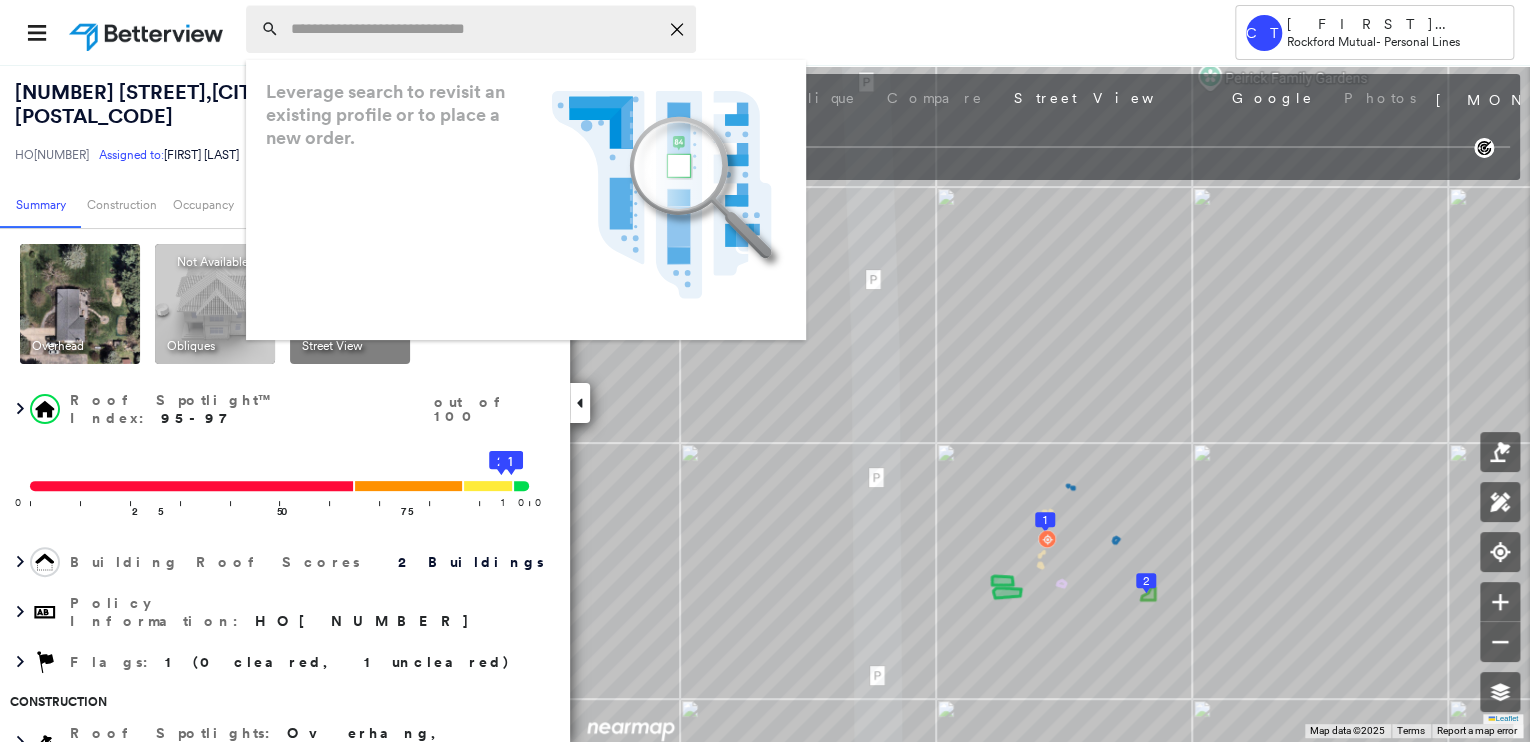 paste on "**********" 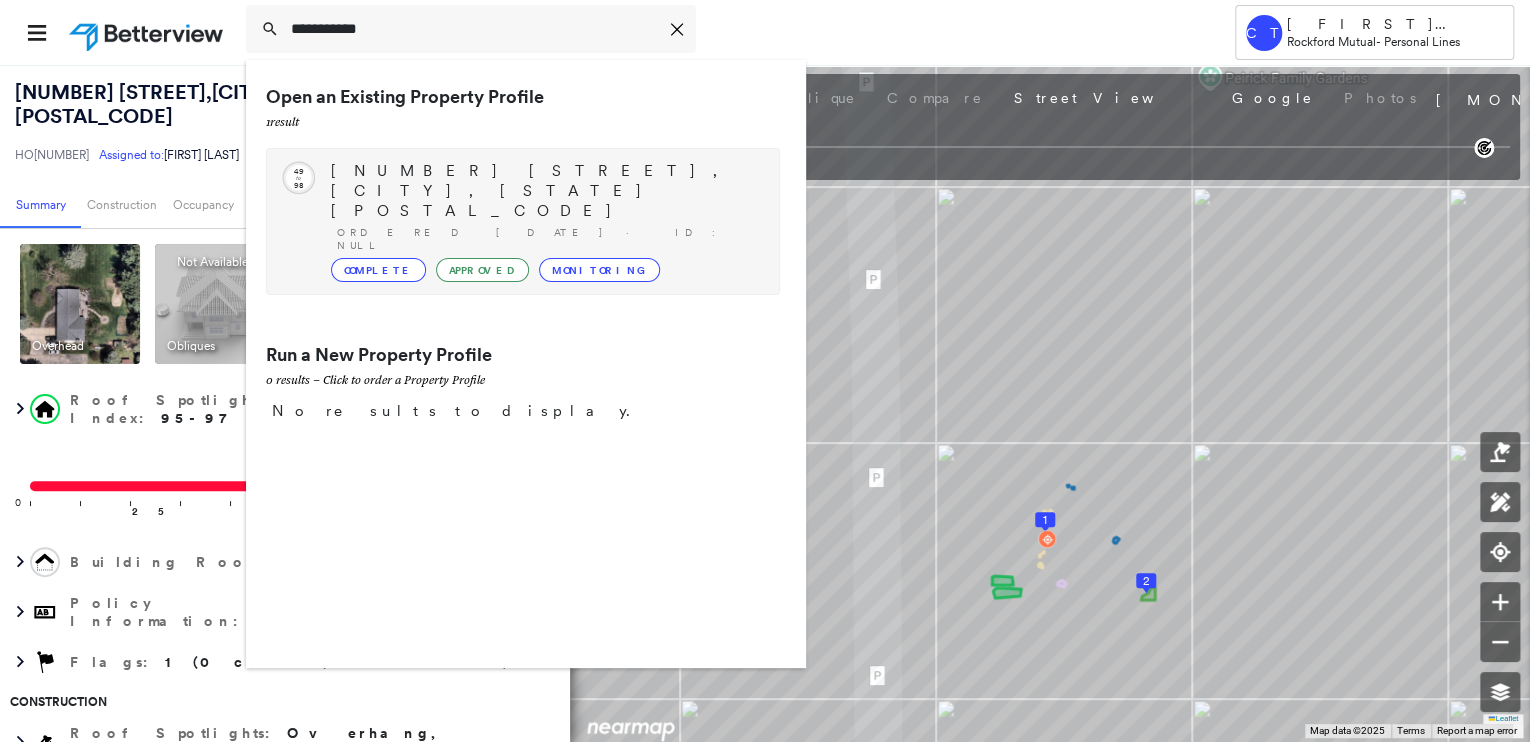 type on "**********" 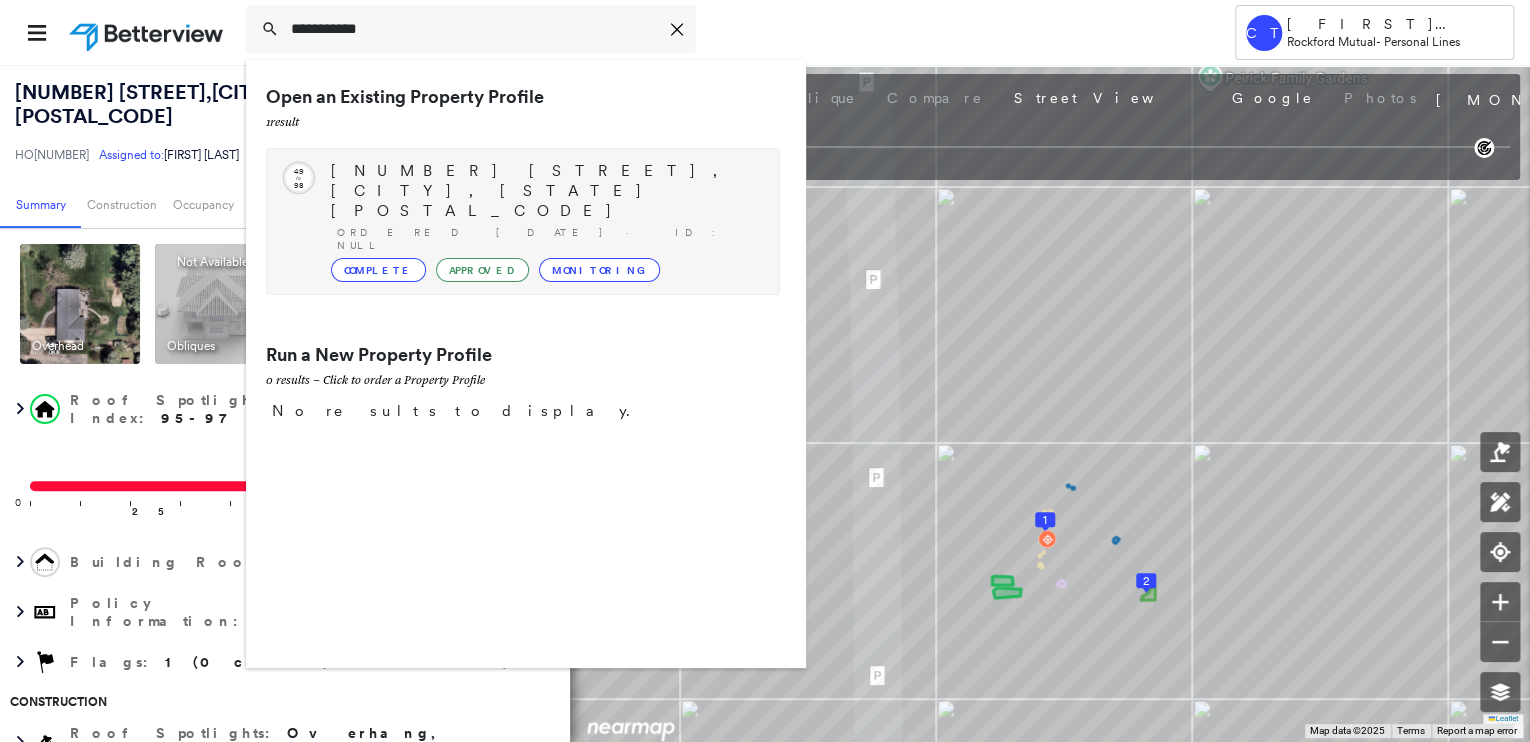 click on "[NUMBER] [STREET], [CITY], [STATE] [POSTAL_CODE]" at bounding box center [545, 191] 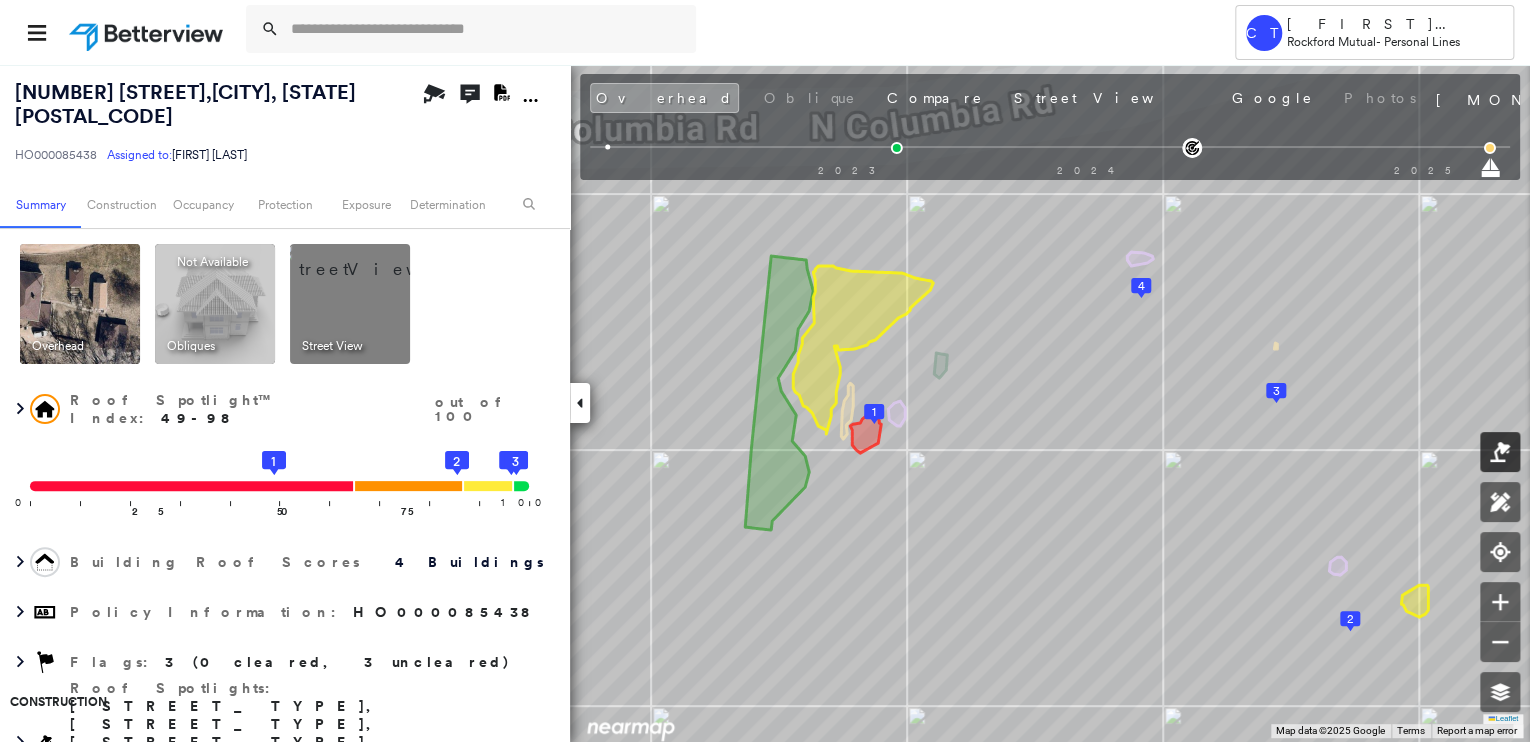 click 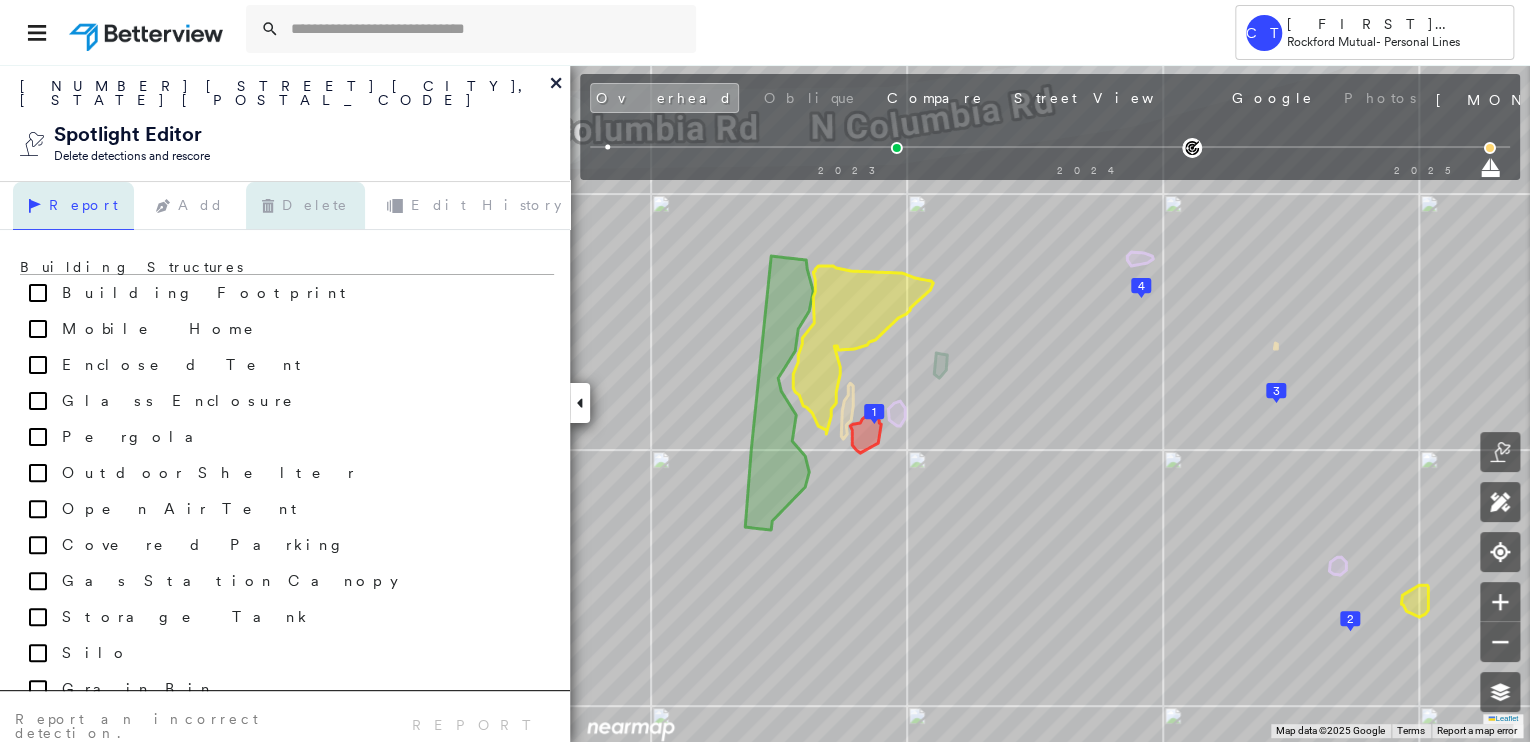 click on "Delete" at bounding box center [305, 206] 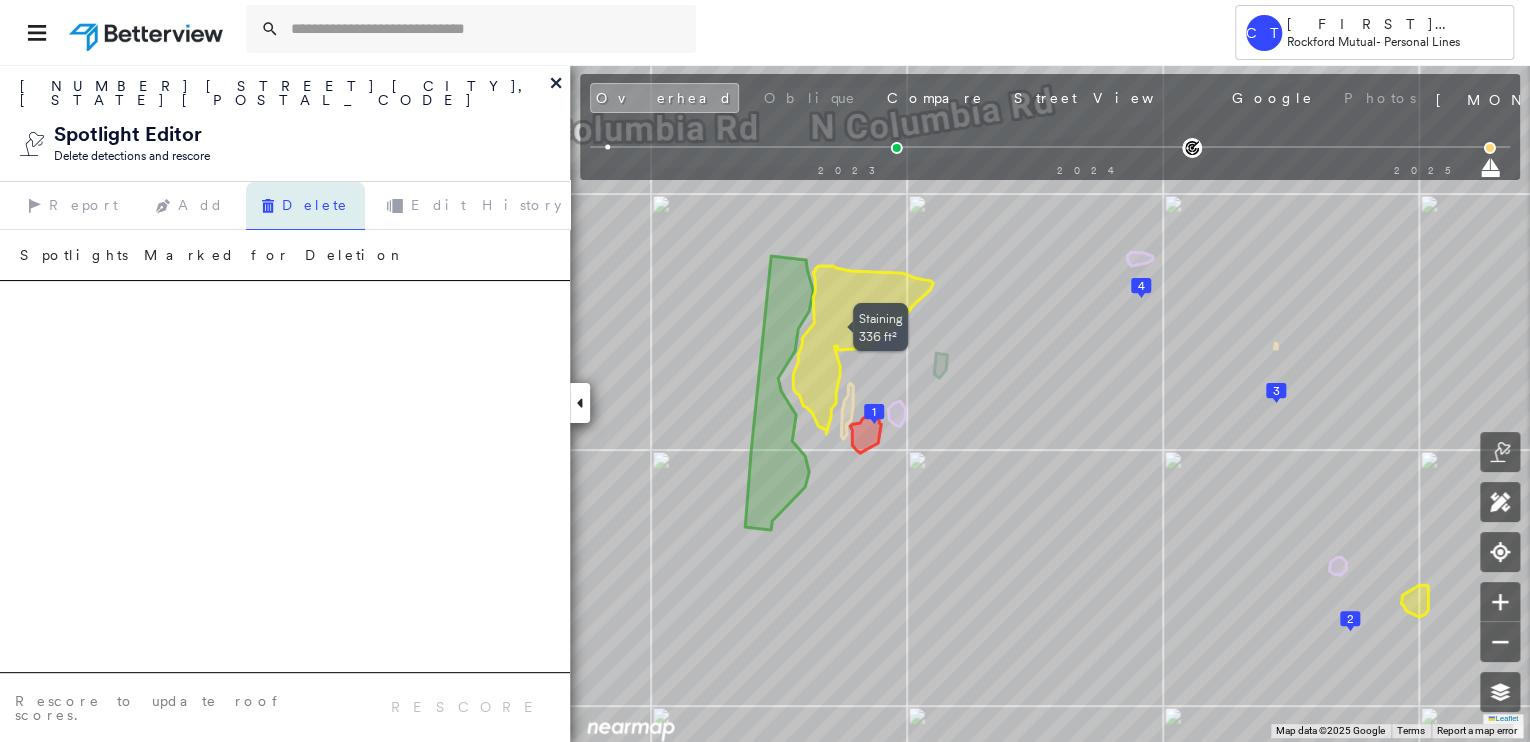click 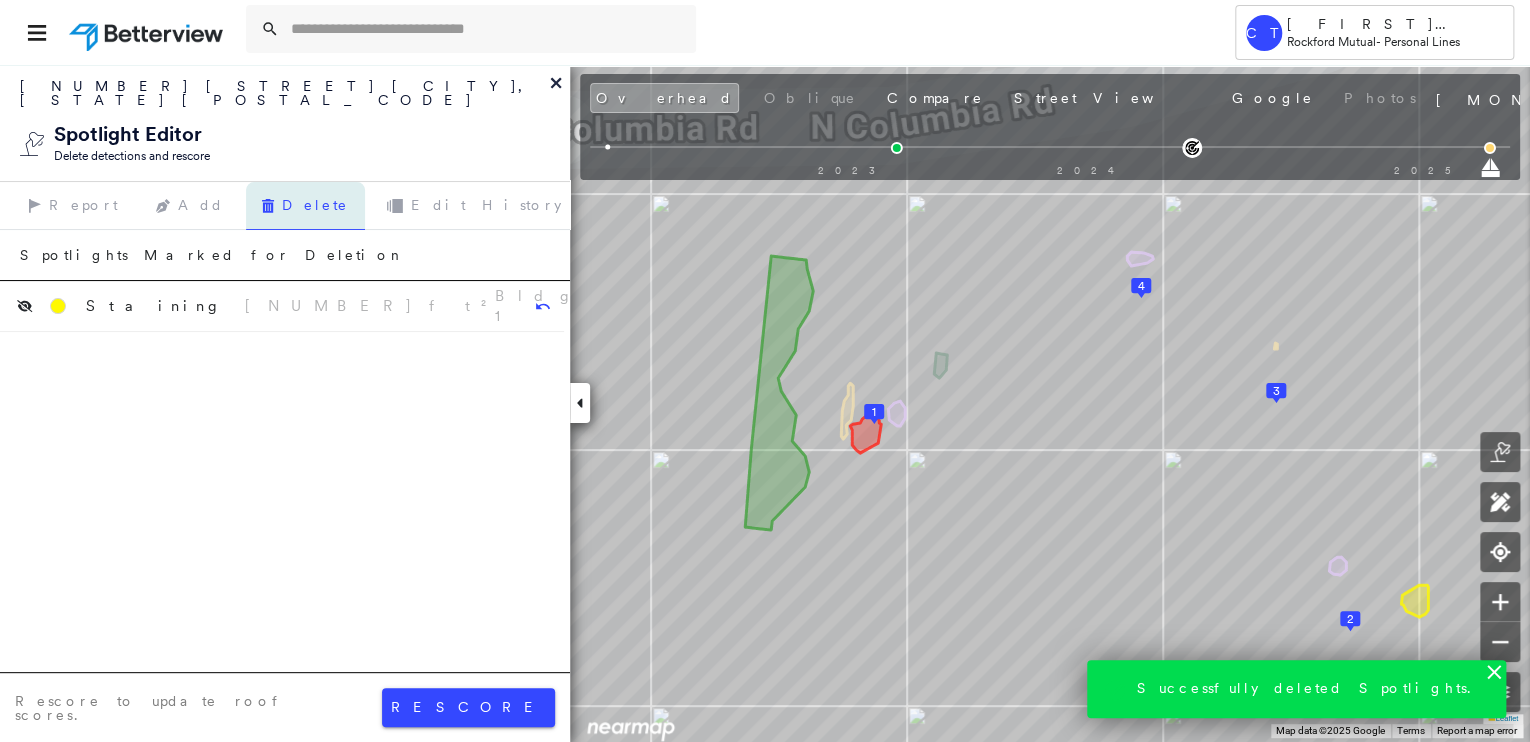 click 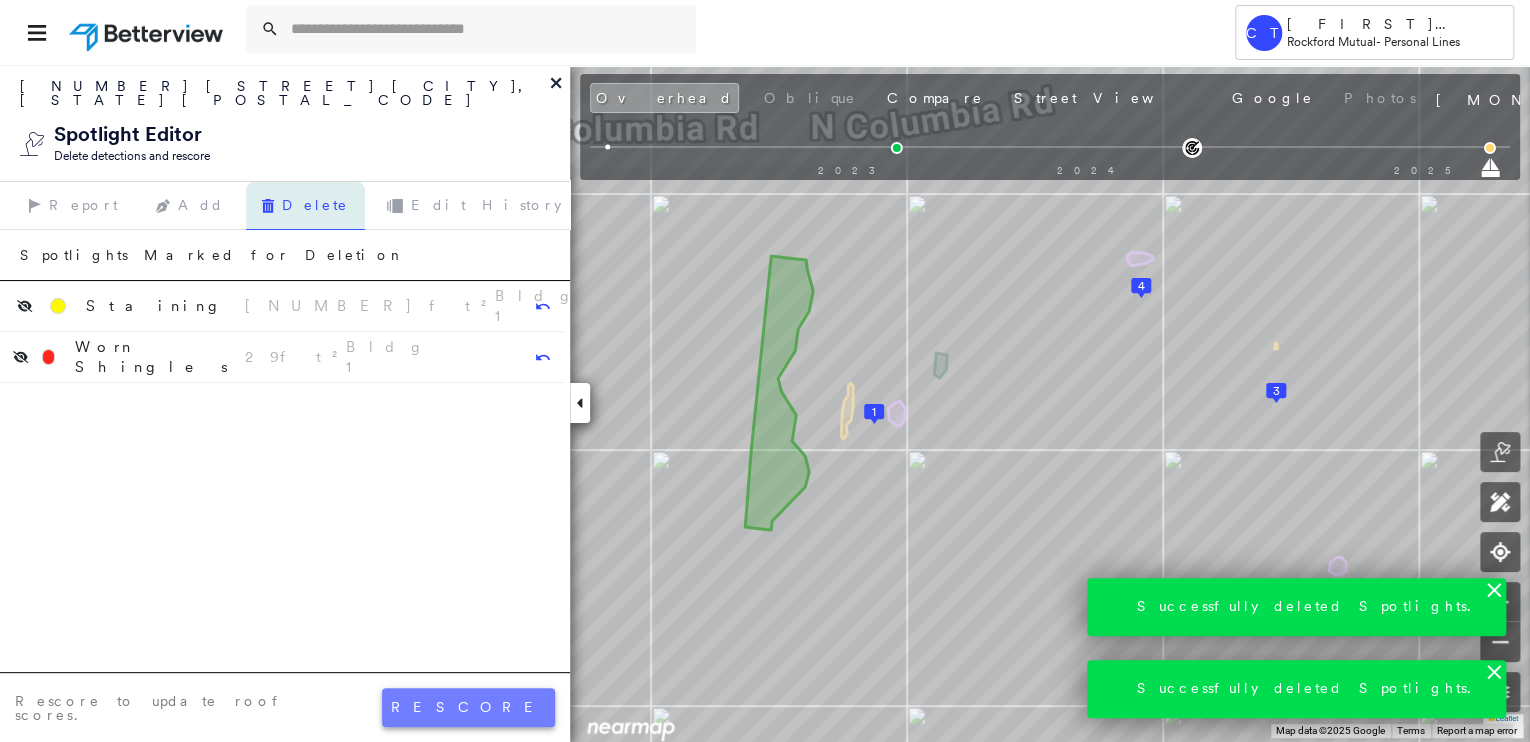click on "rescore" at bounding box center (468, 707) 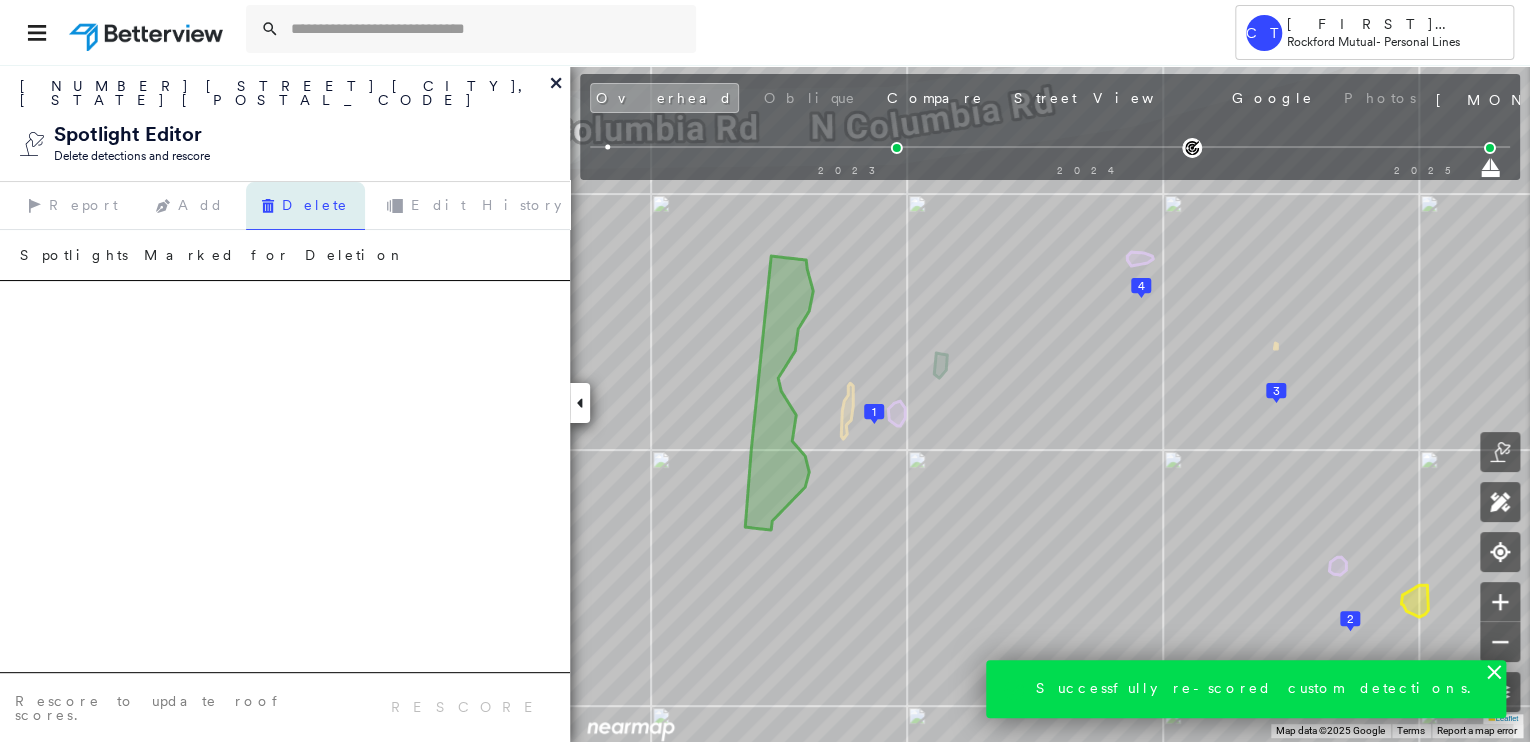 click 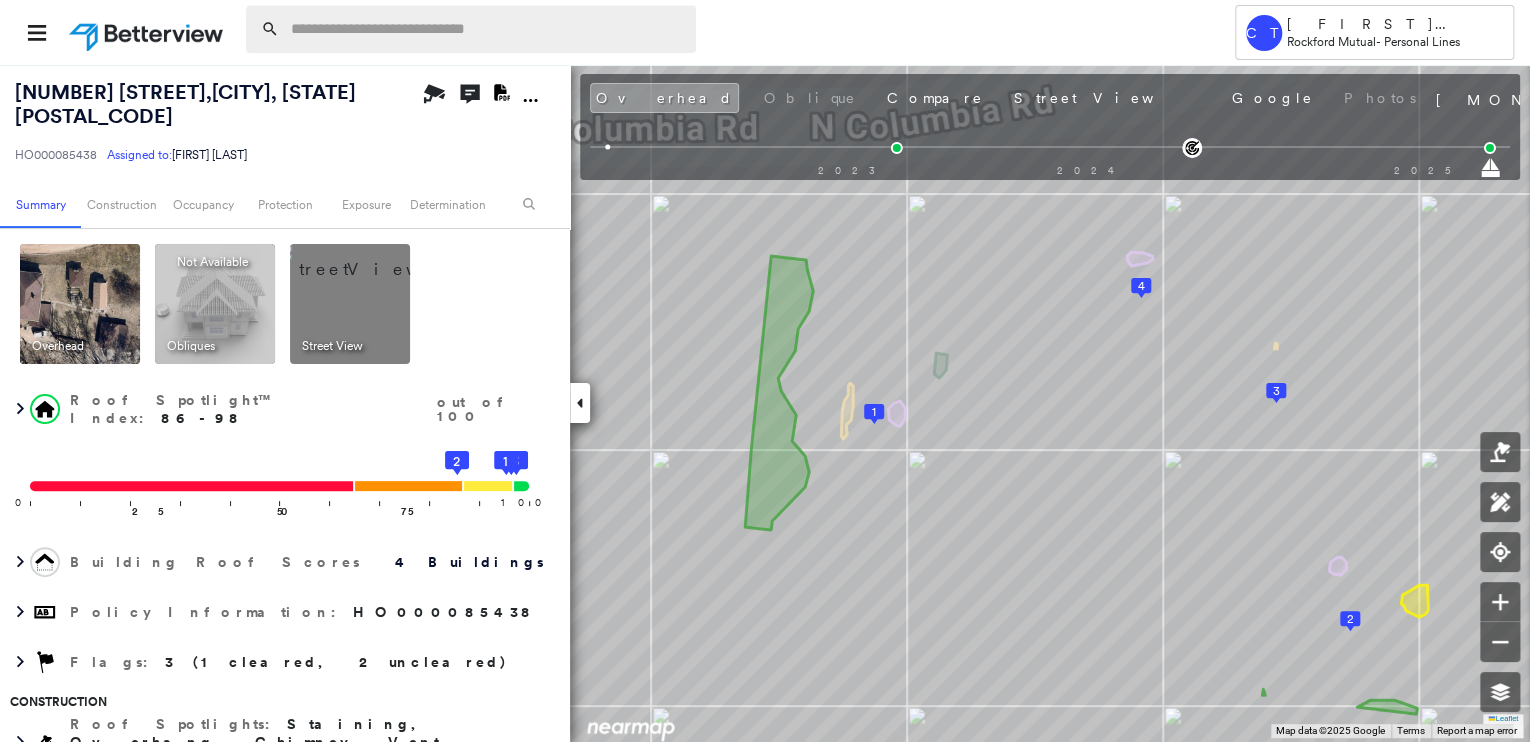 click at bounding box center (487, 29) 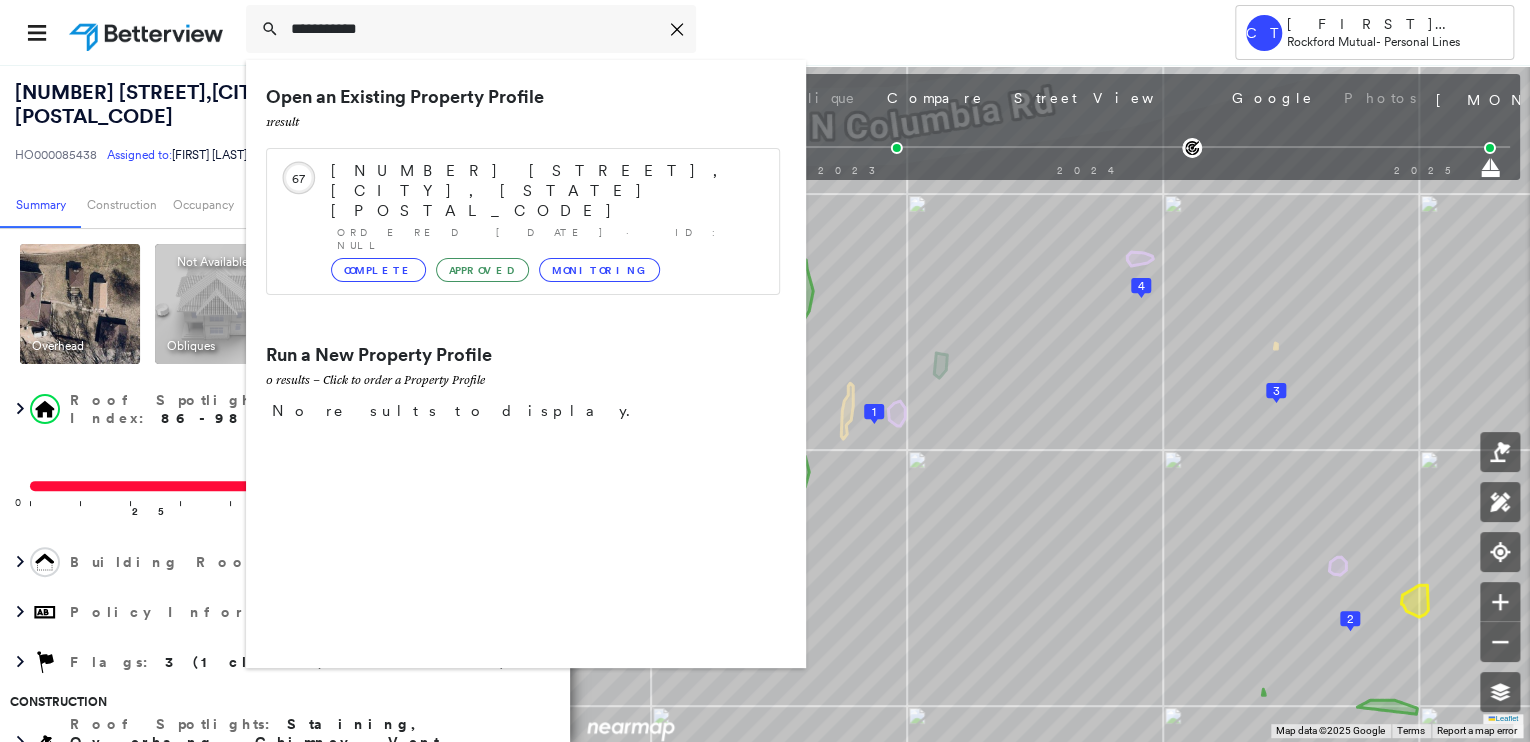 type on "**********" 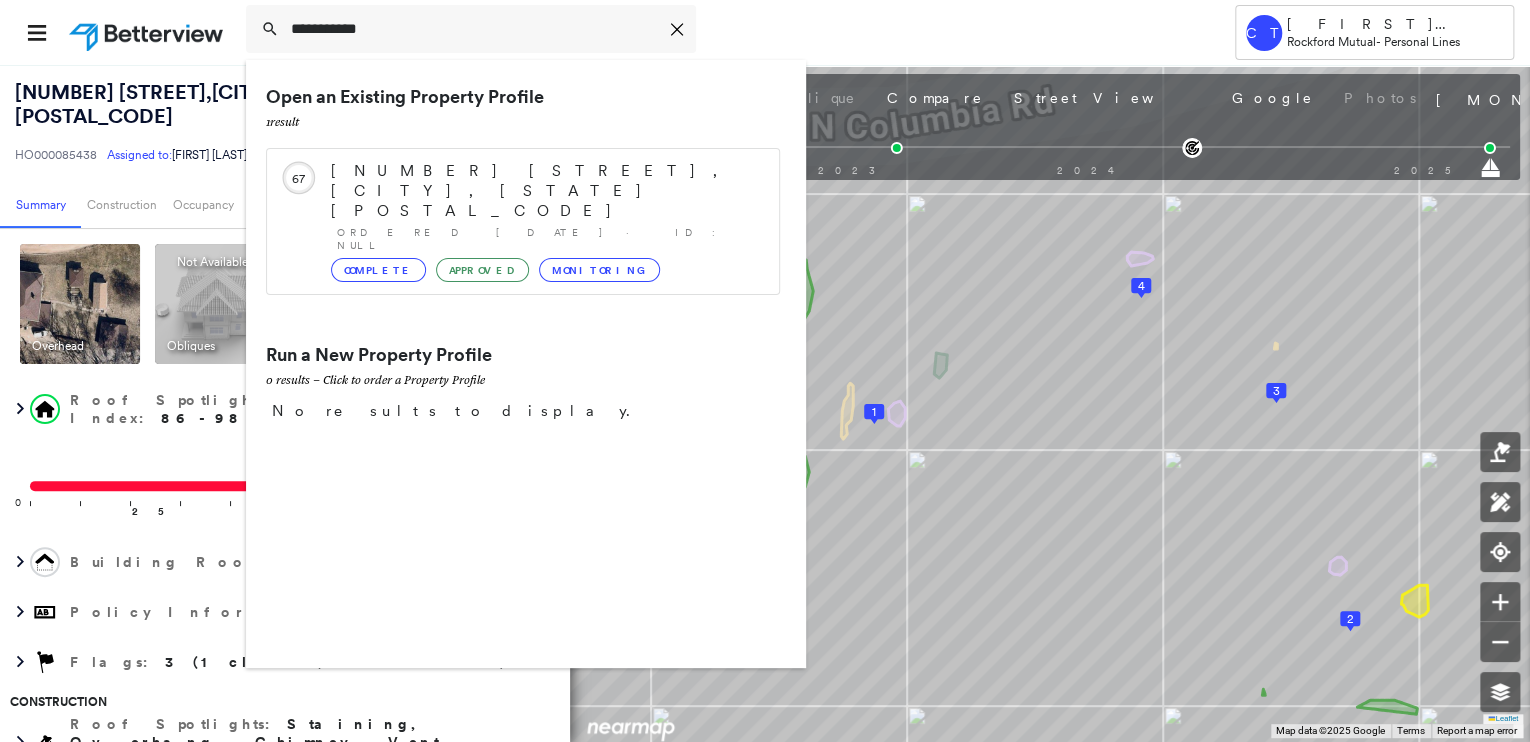 click on "[NUMBER] [STREET], [CITY], [STATE] [POSTAL_CODE]" at bounding box center (545, 191) 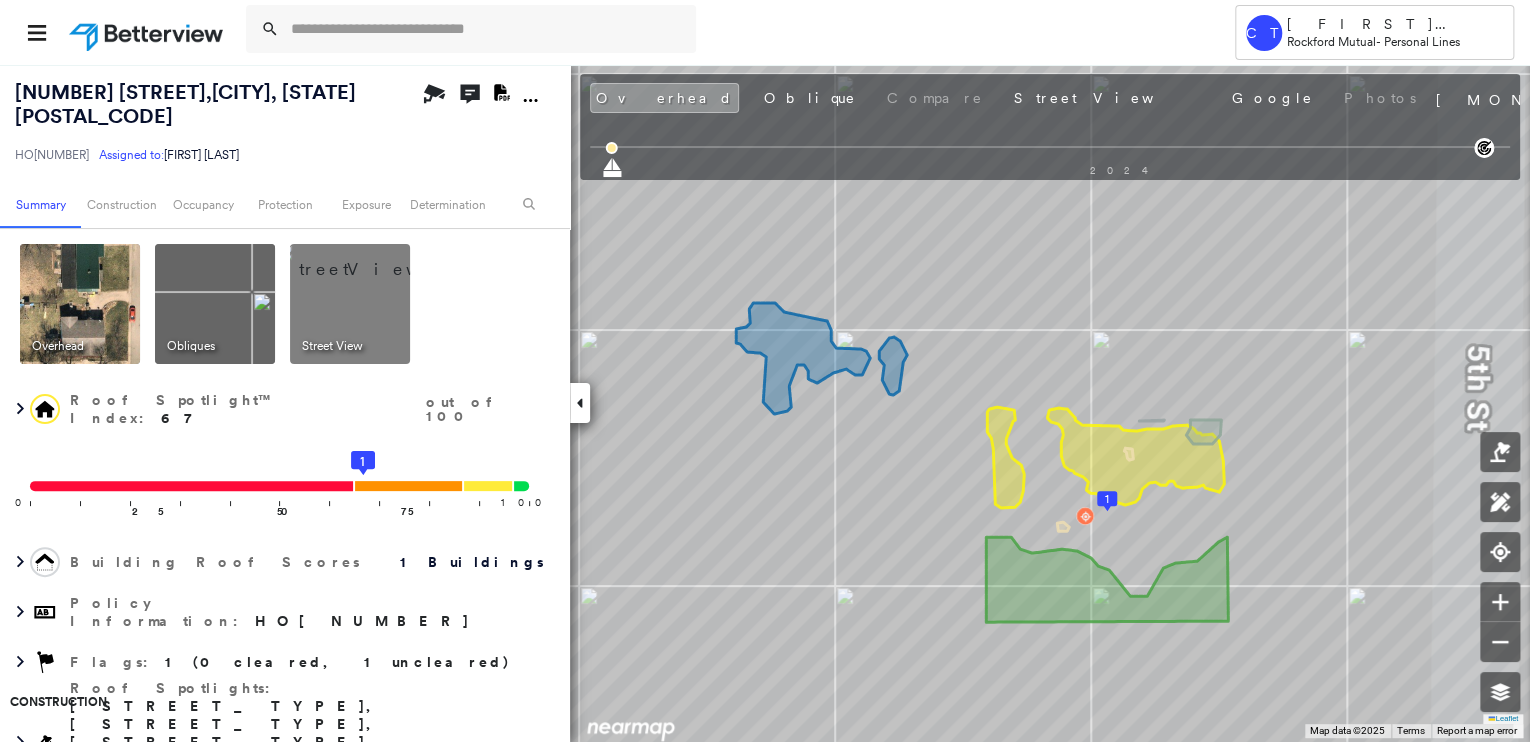 click at bounding box center (374, 259) 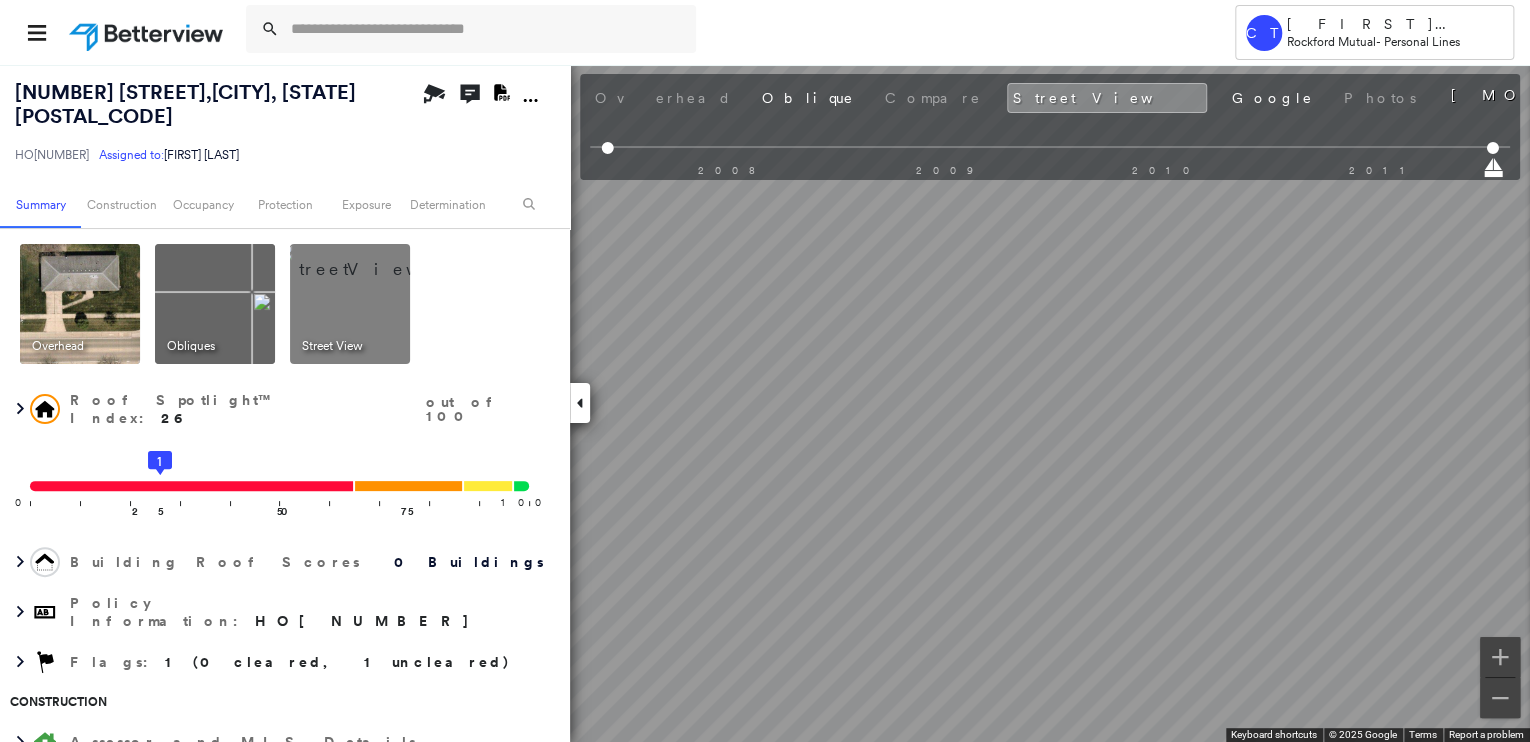 click at bounding box center (80, 304) 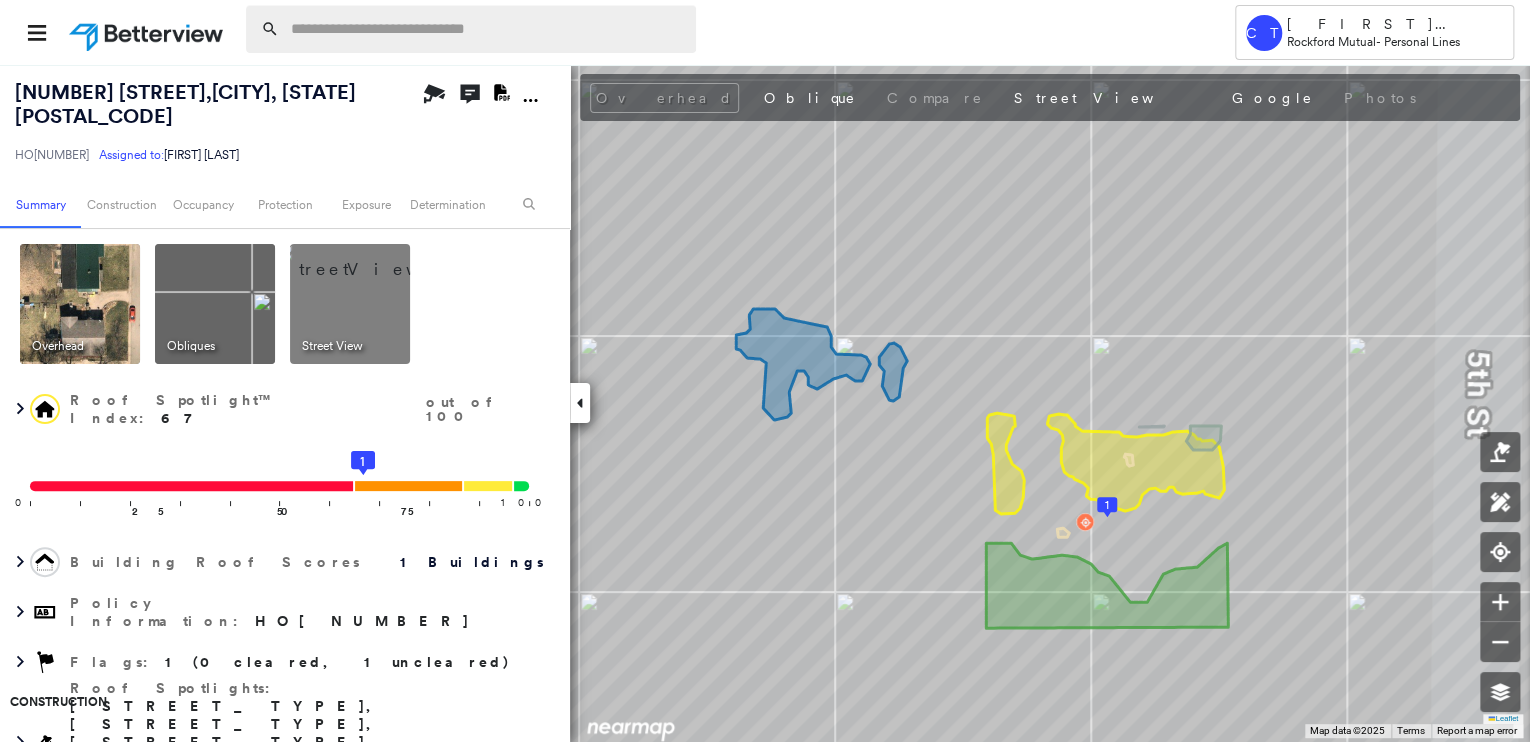 click at bounding box center [487, 29] 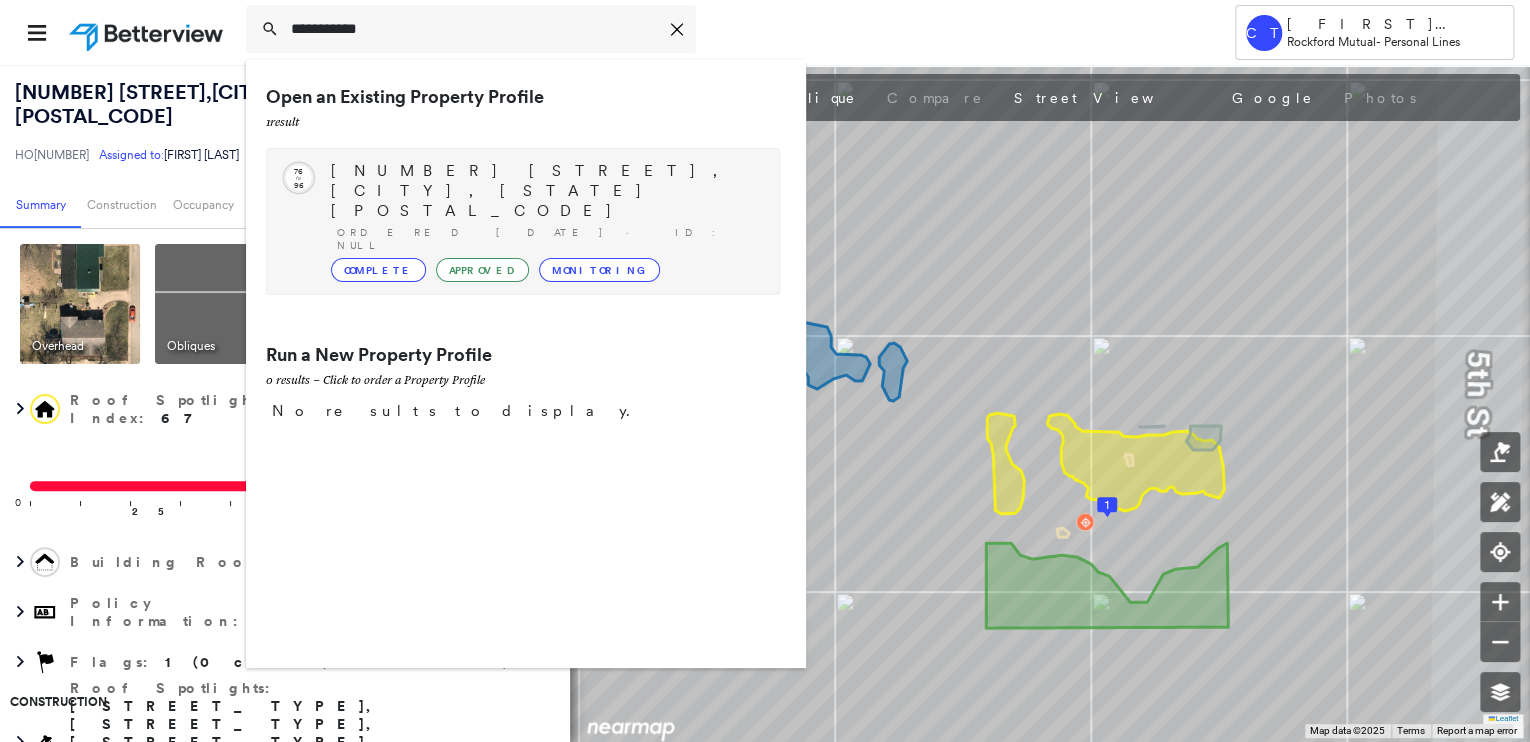 type on "**********" 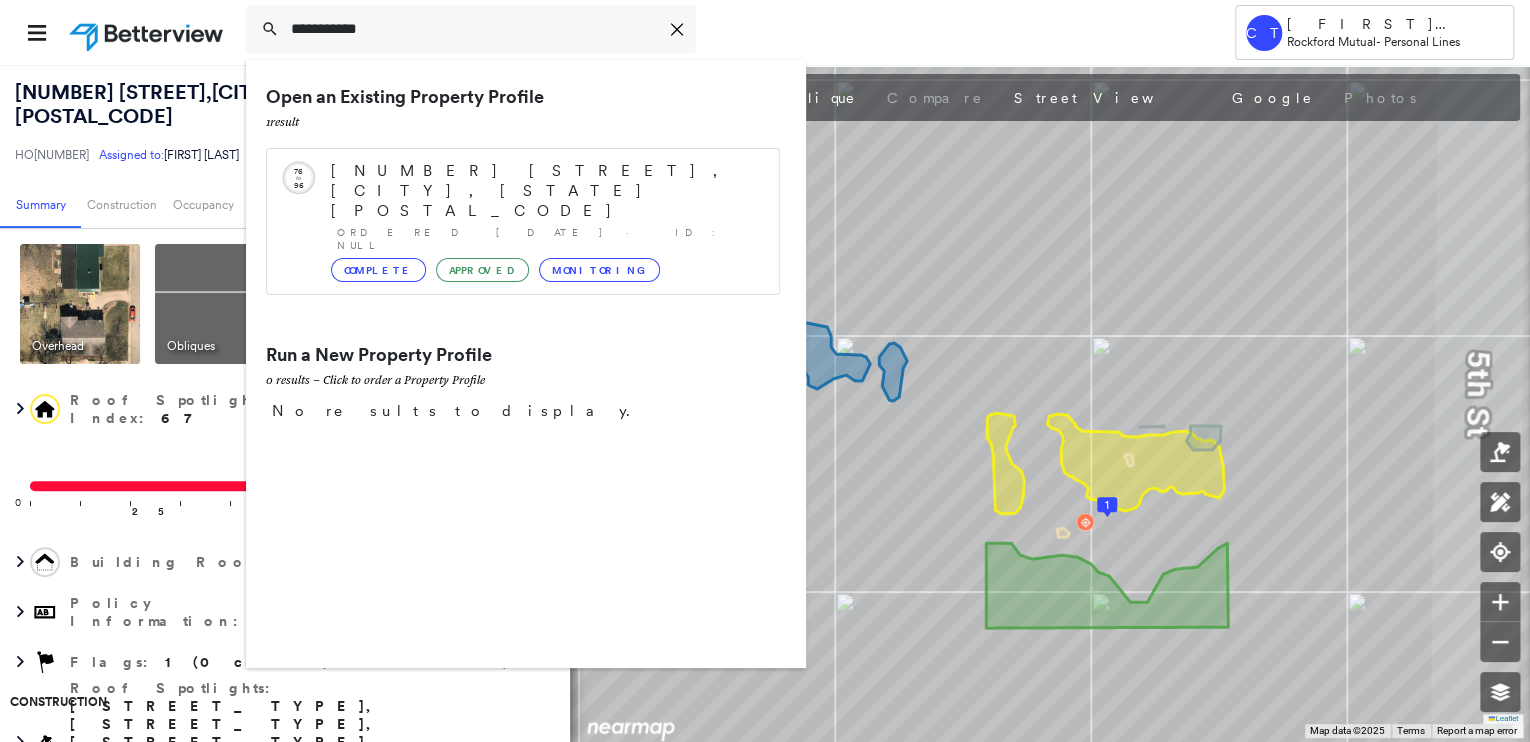 drag, startPoint x: 345, startPoint y: 152, endPoint x: 14, endPoint y: 211, distance: 336.2172 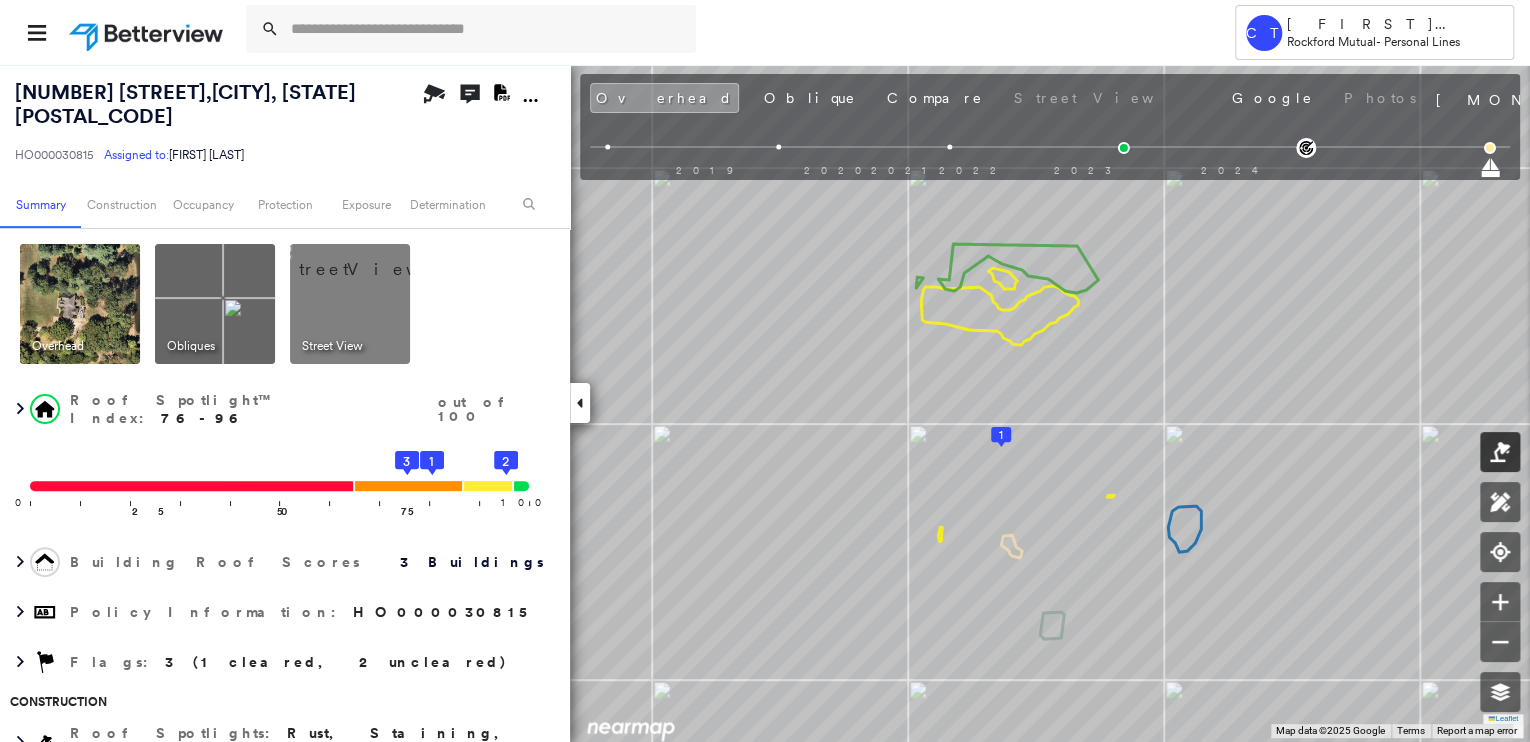 click at bounding box center (1500, 452) 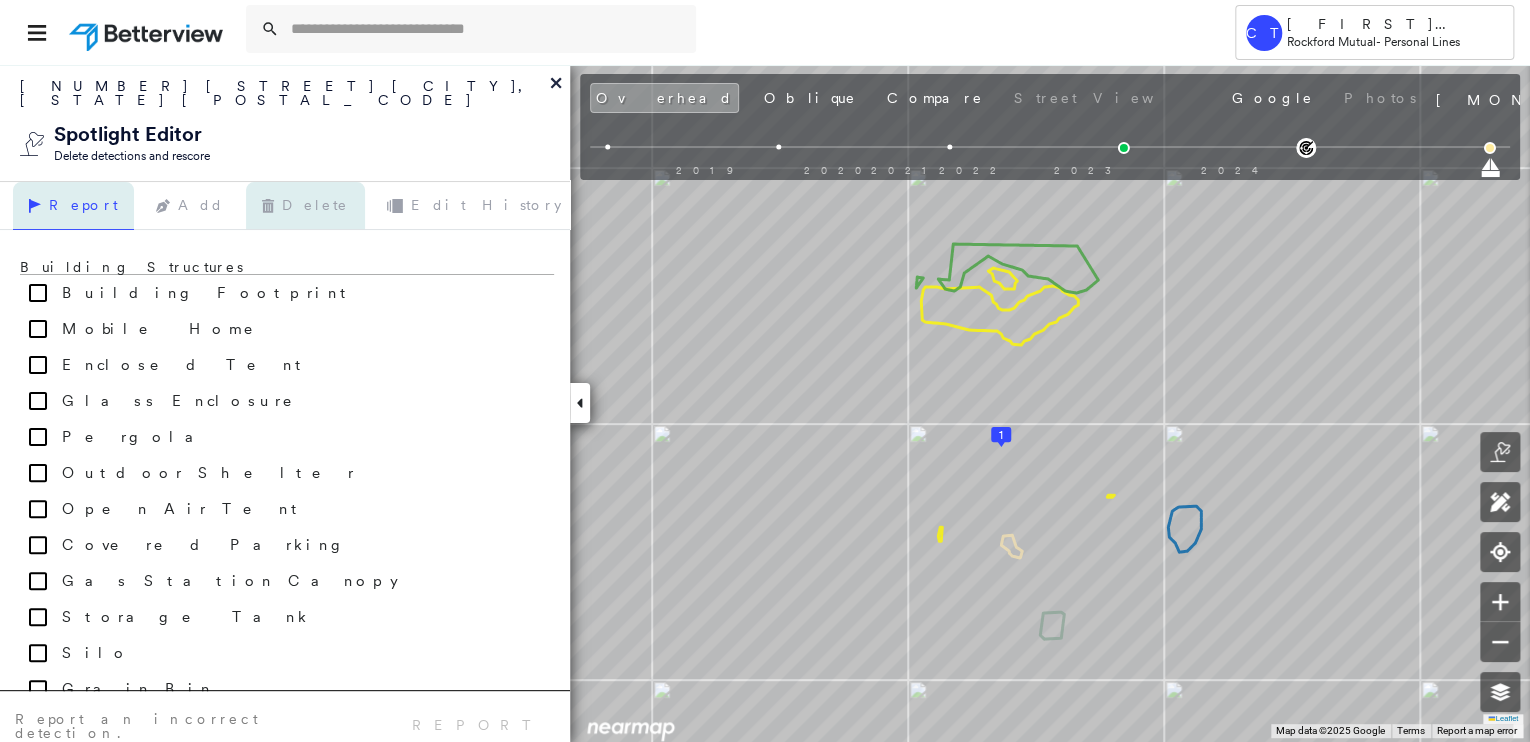 click on "Delete" at bounding box center [305, 206] 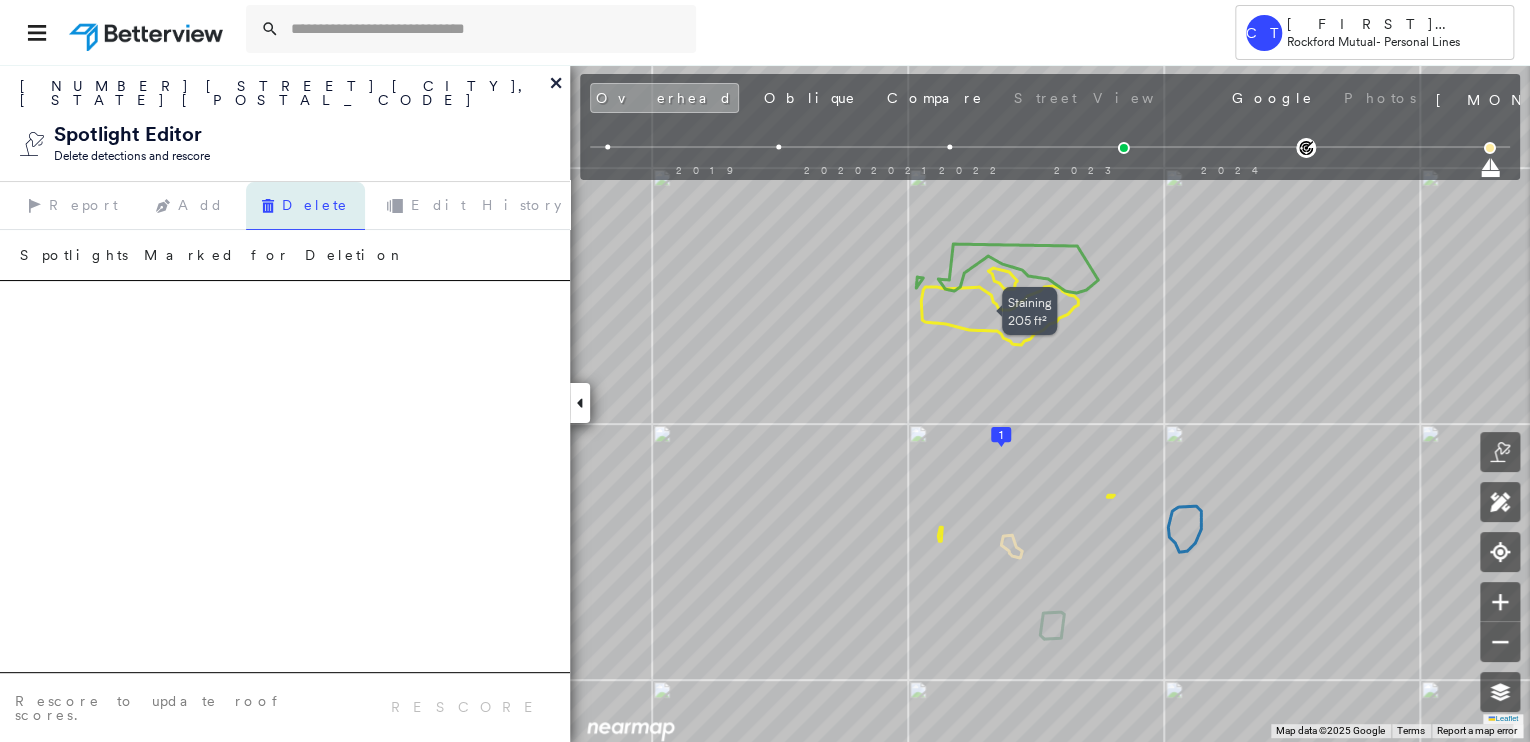 click 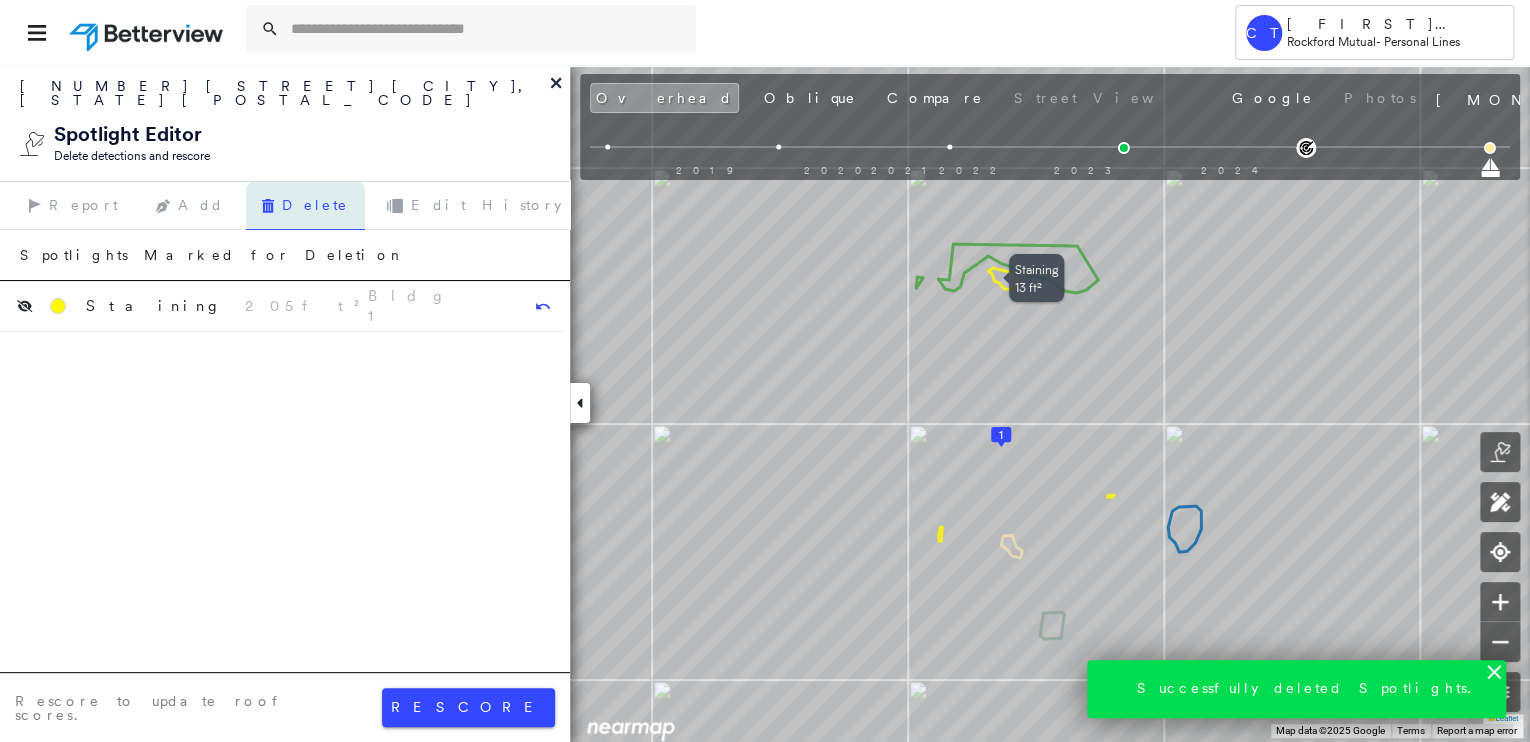click 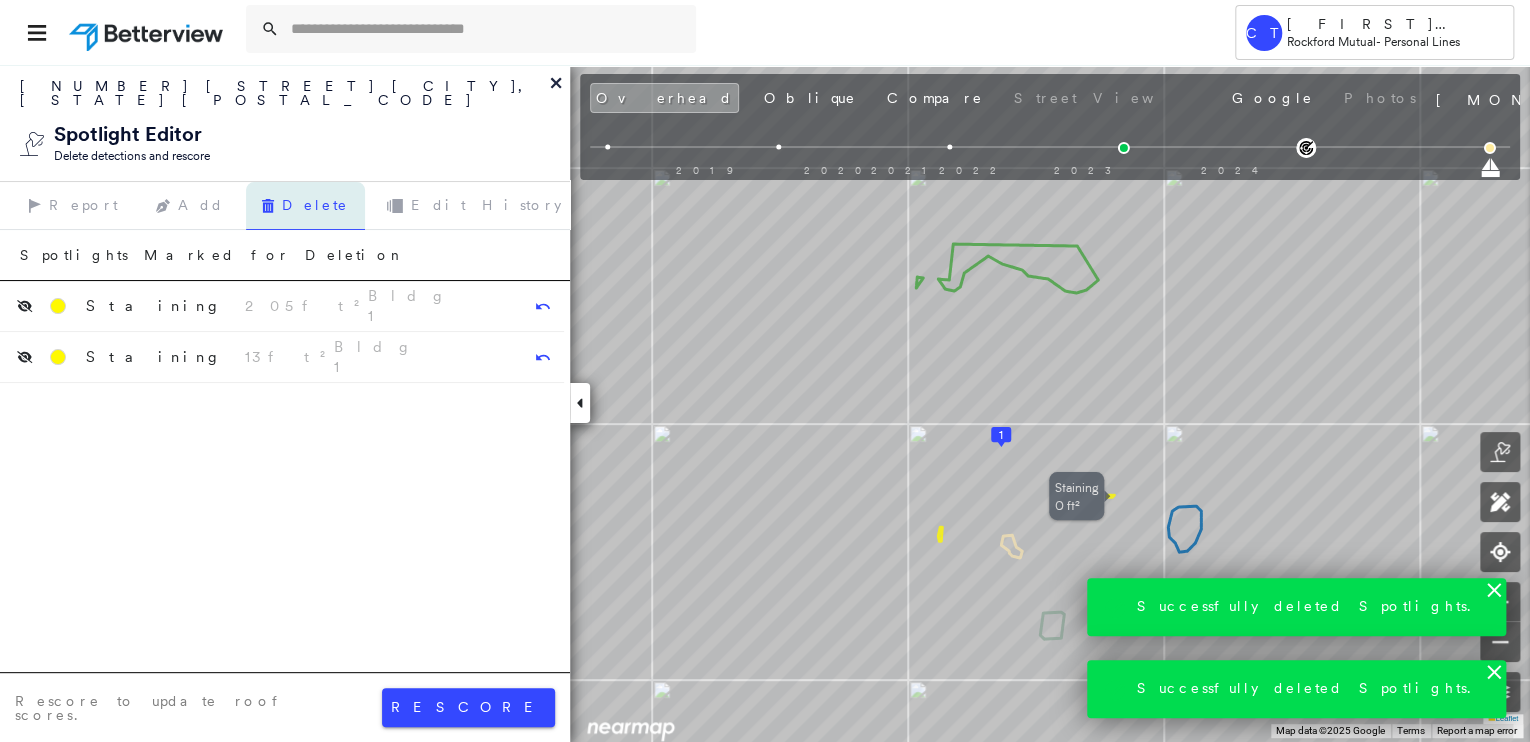 click 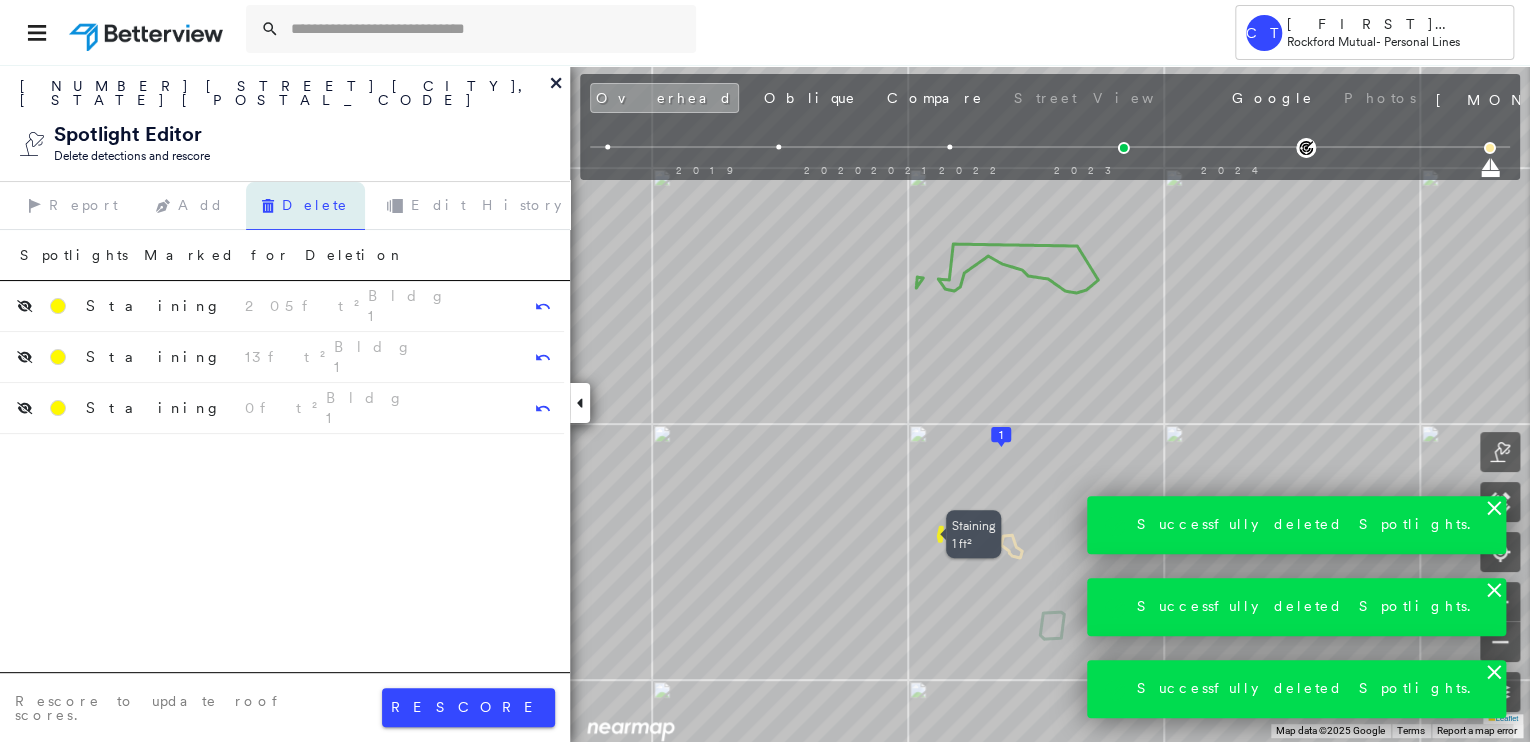 click 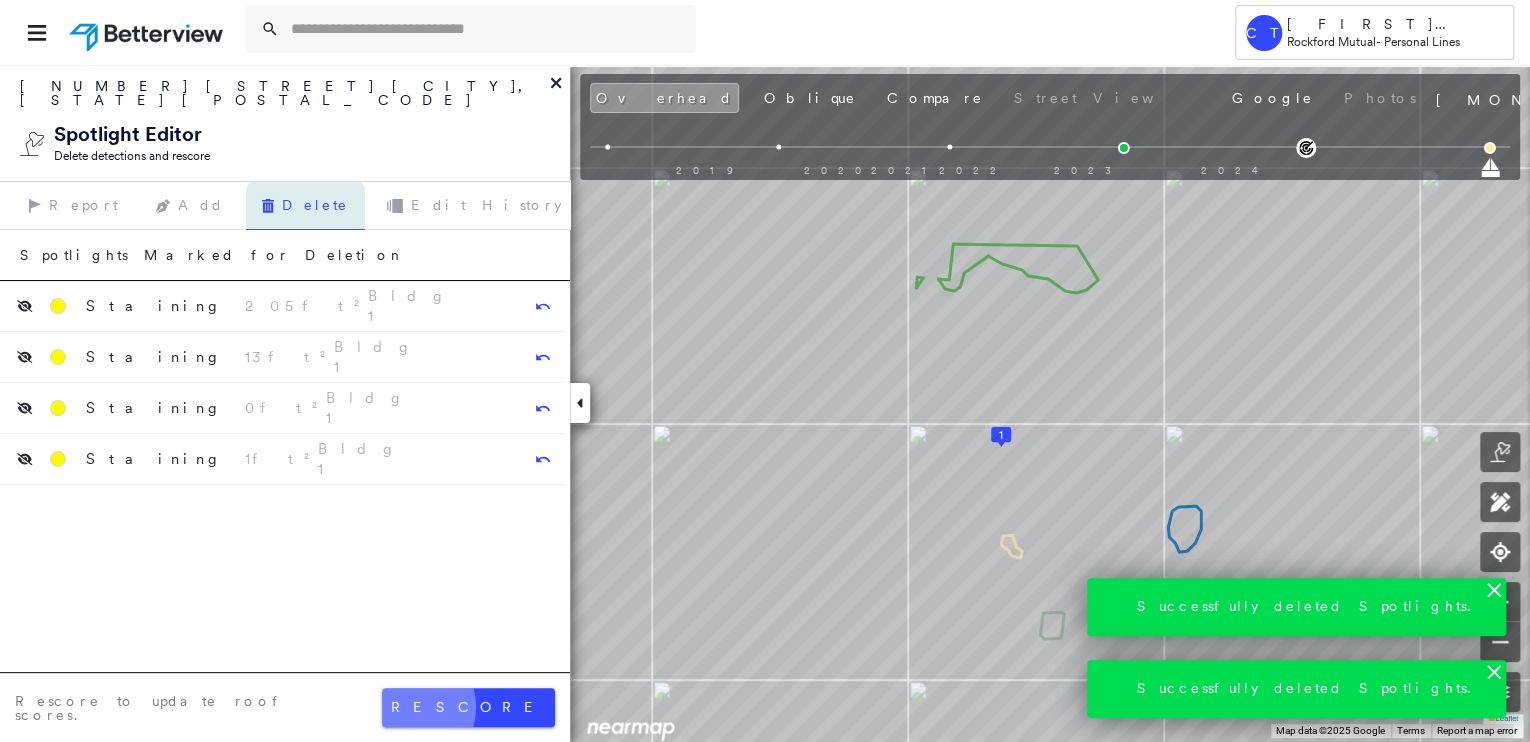 drag, startPoint x: 496, startPoint y: 707, endPoint x: 489, endPoint y: 694, distance: 14.764823 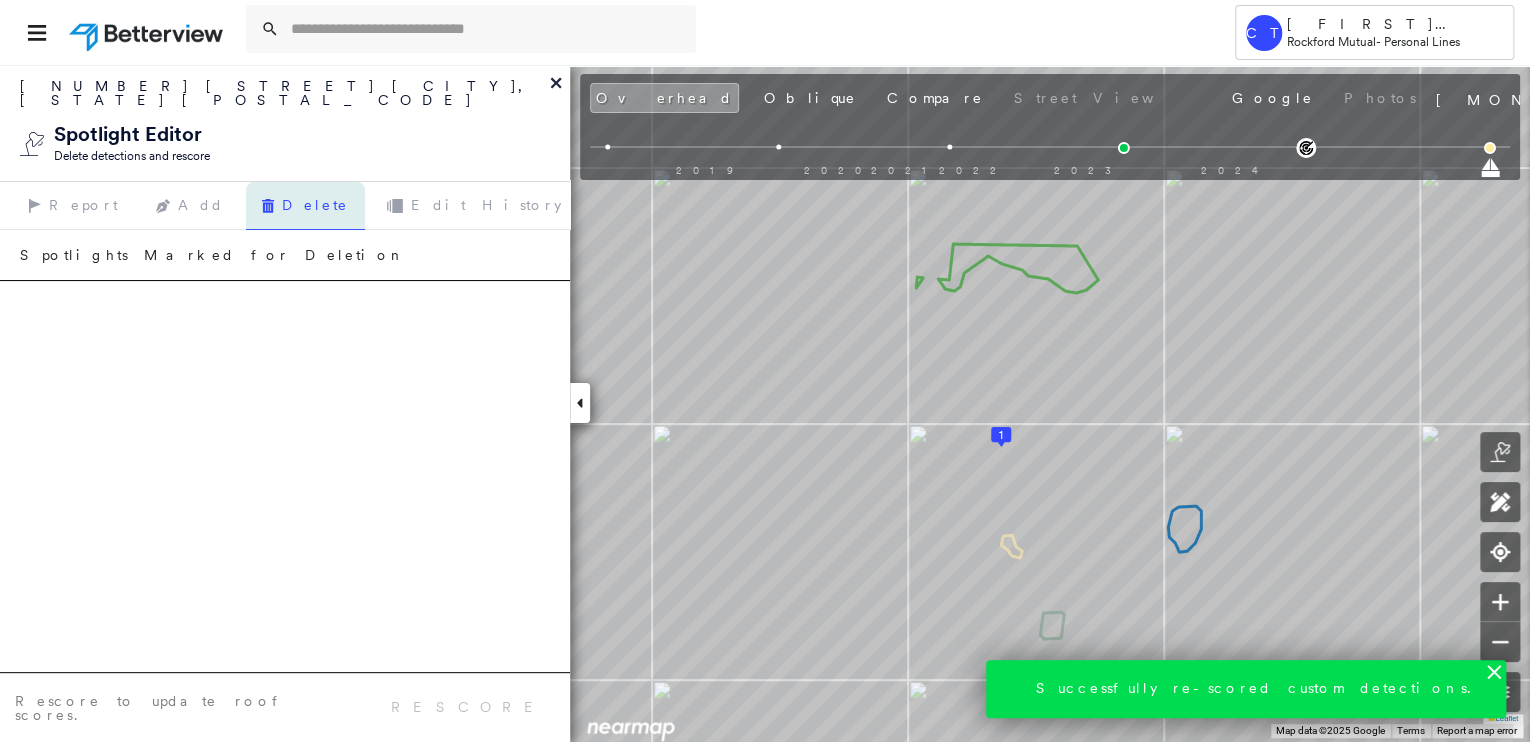 click 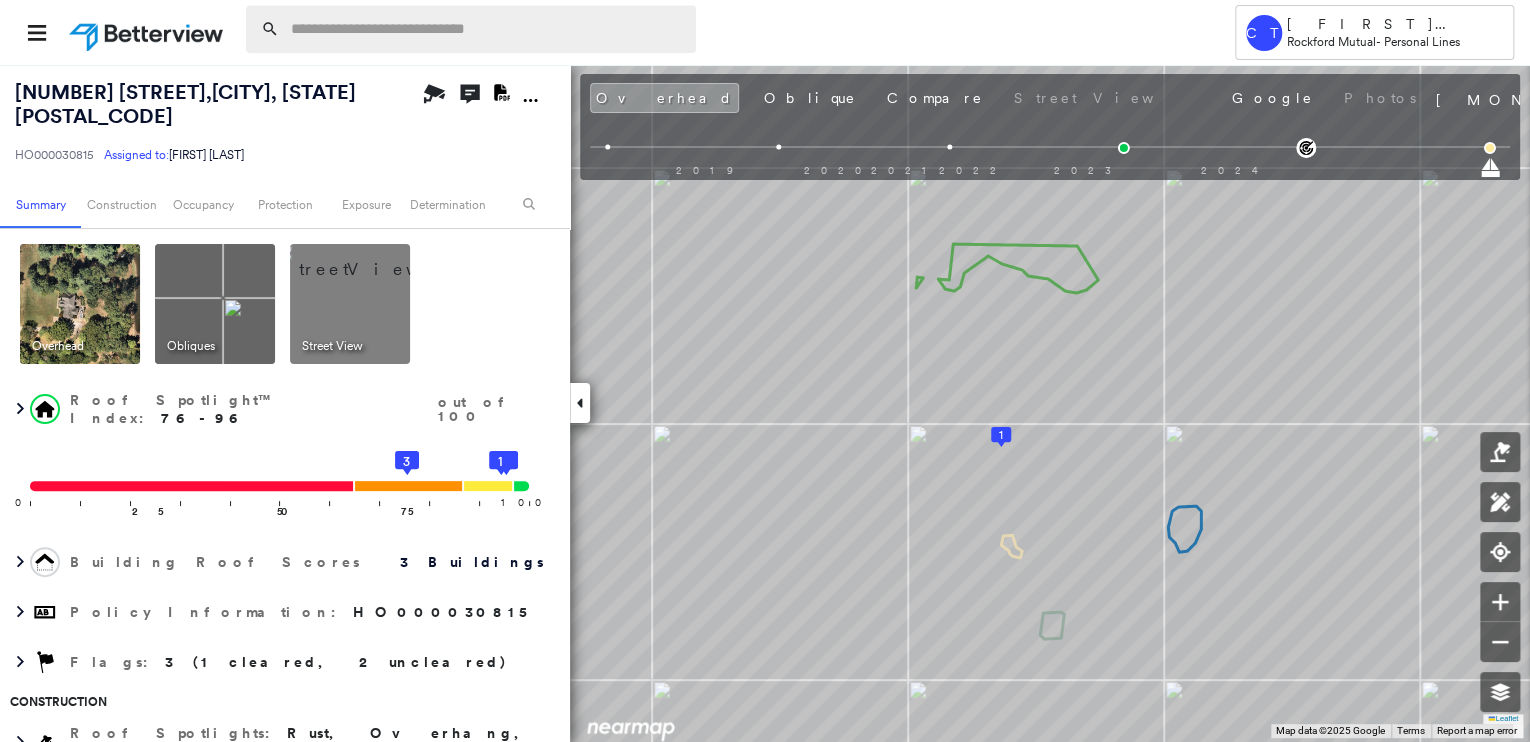 click at bounding box center (487, 29) 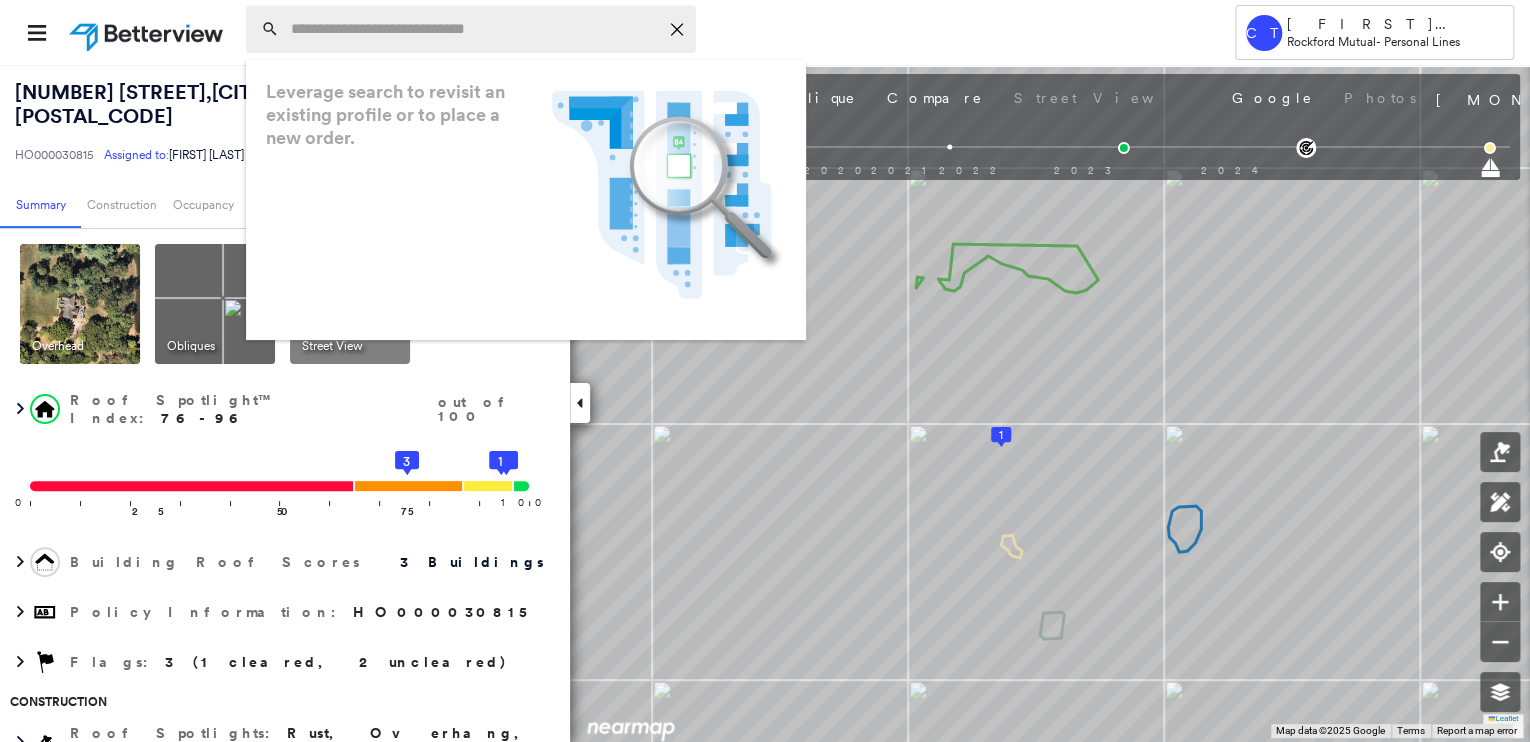 paste on "**********" 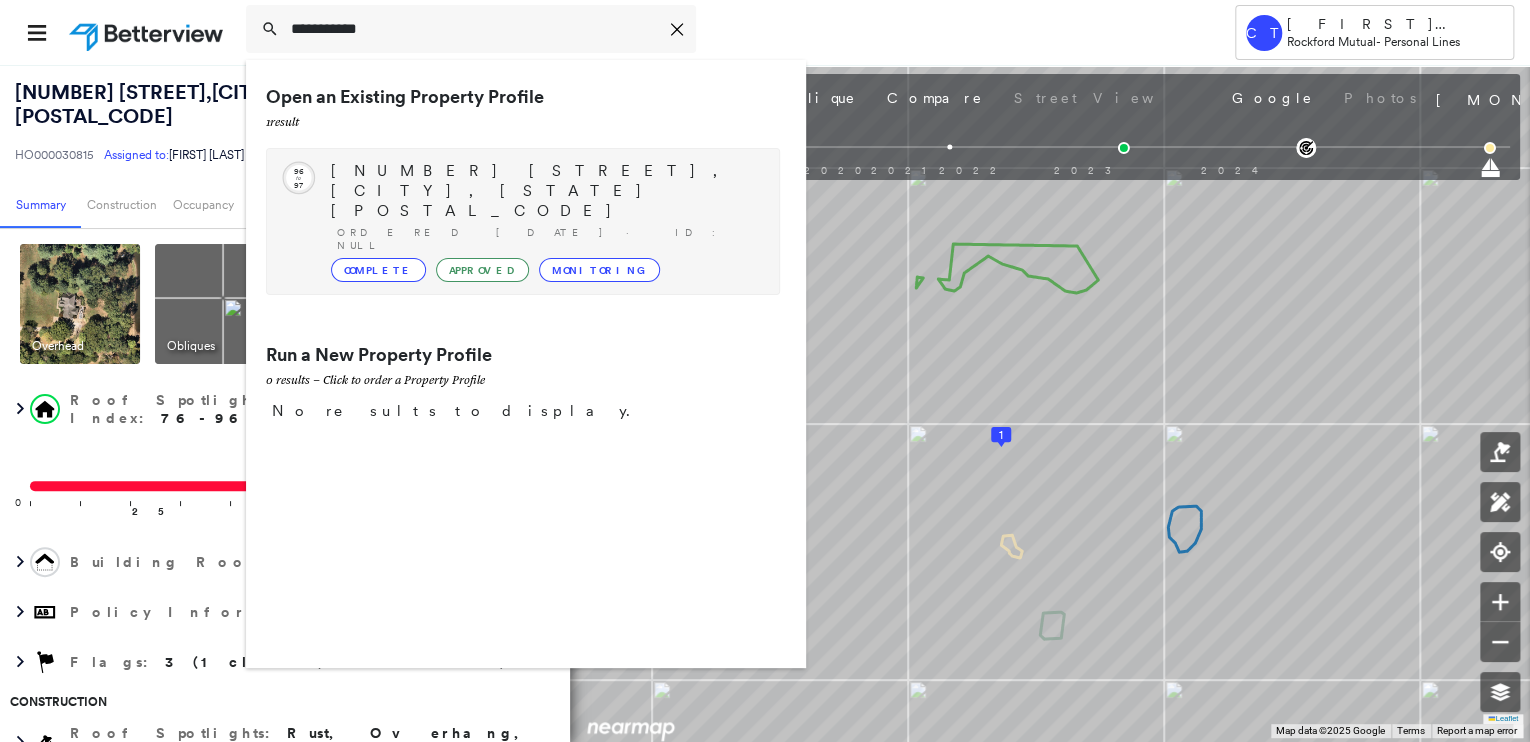 type on "**********" 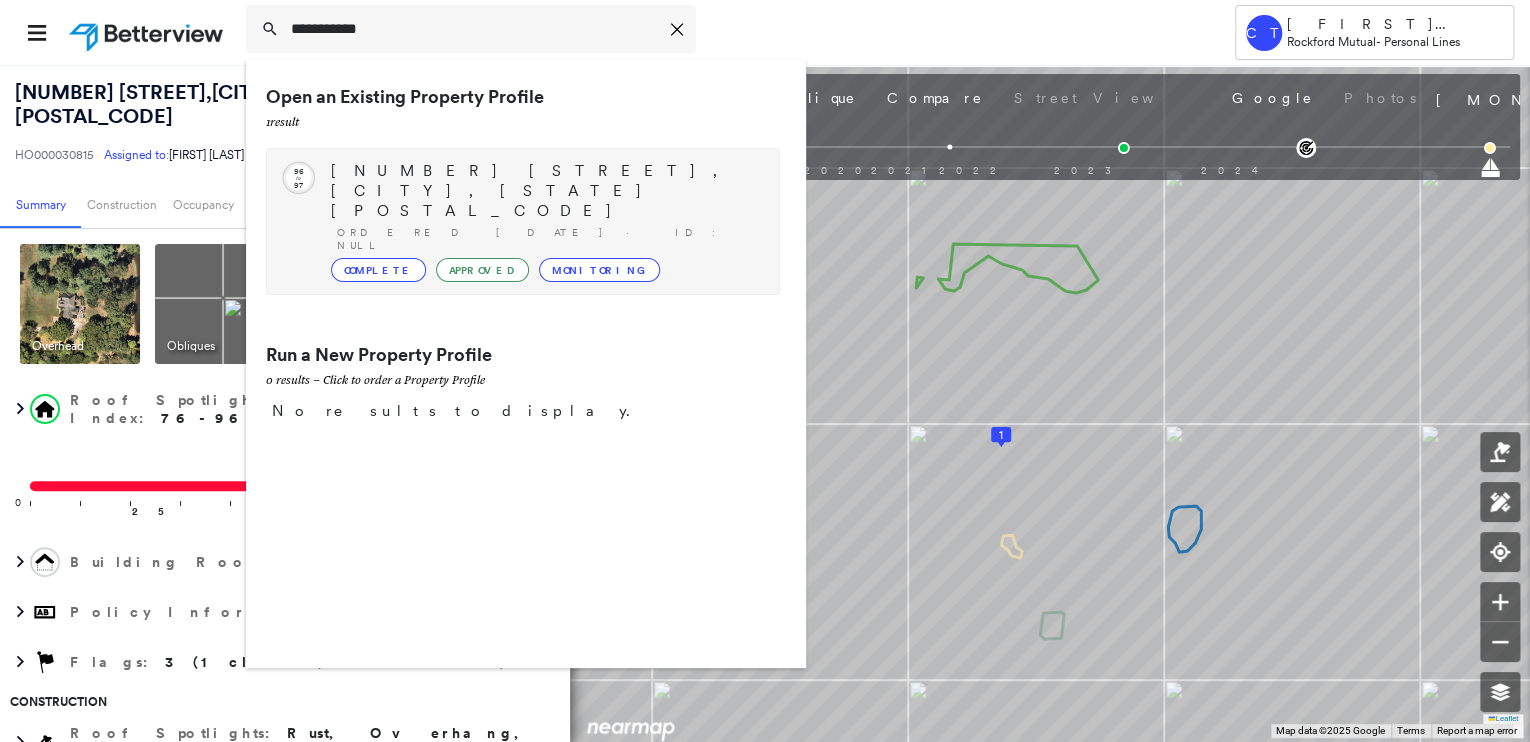 click on "[NUMBER] [STREET], [CITY], [STATE] [POSTAL_CODE]" at bounding box center [545, 191] 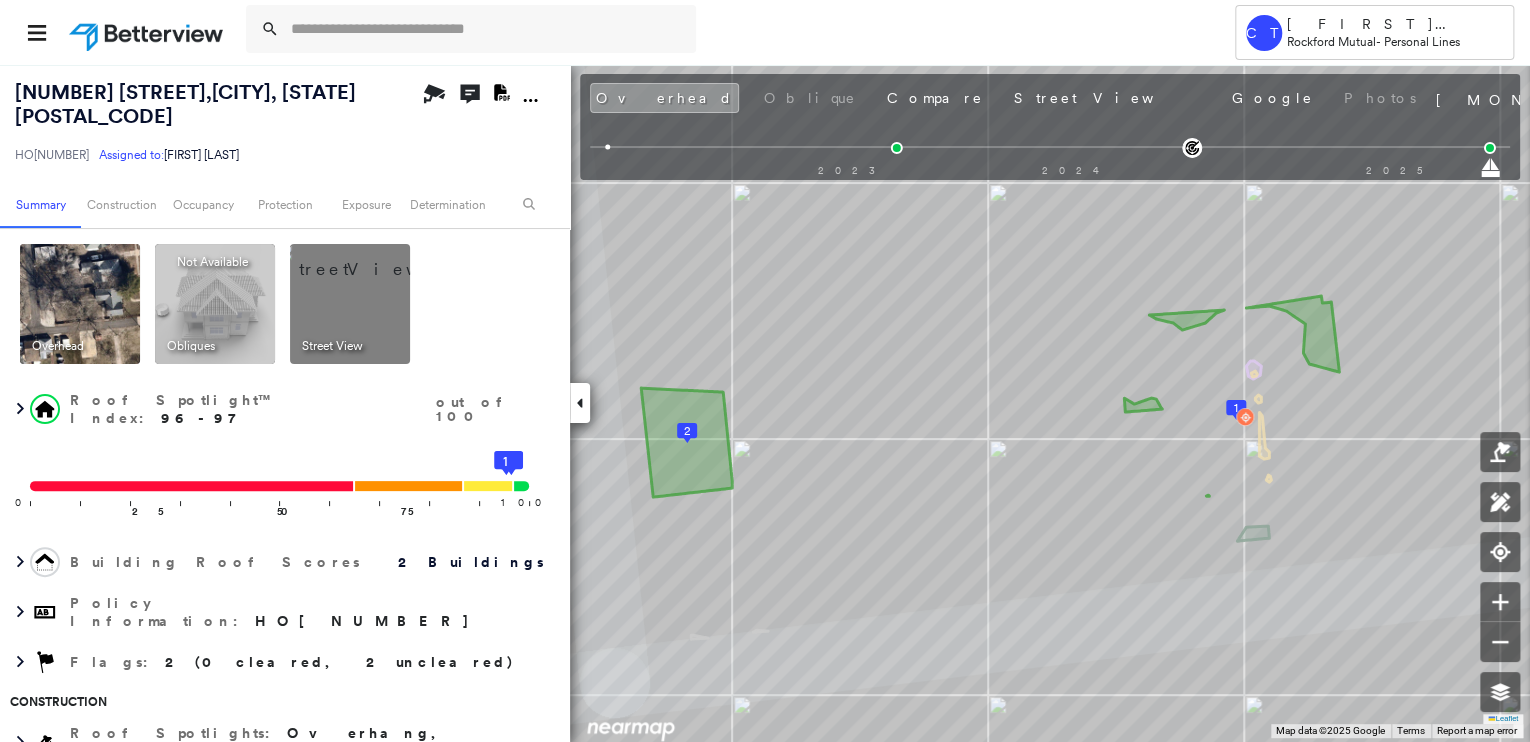 click at bounding box center [374, 259] 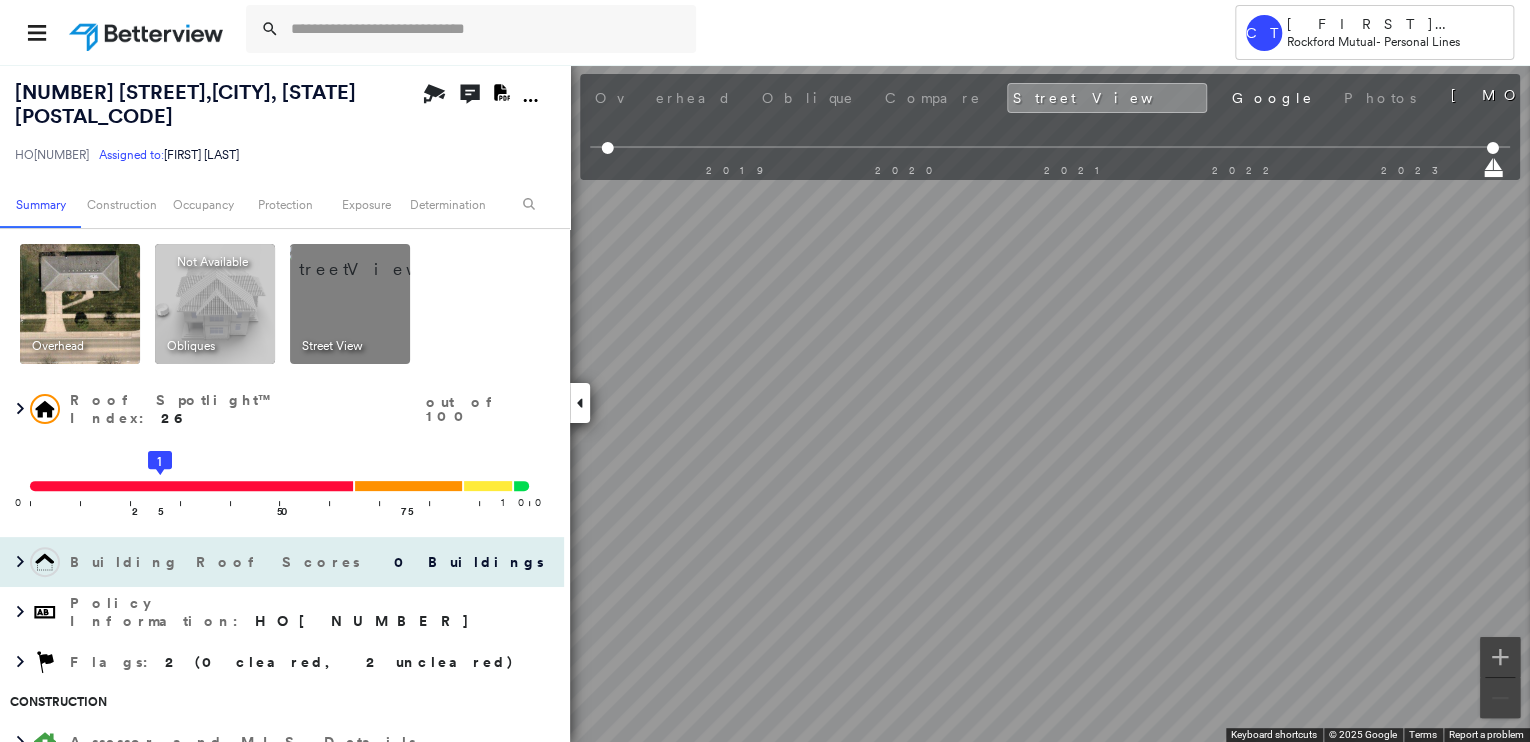 click on "HO[NUMBER] Assigned to: [FIRST] [LAST] Assigned to: [FIRST] [LAST] HO[NUMBER] Assigned to: [FIRST] [LAST] Open Comments Download PDF Report Summary Construction Occupancy Protection Exposure Determination Overhead Obliques Not Available ; Street View Roof Spotlight™ Index : [NUMBER] out of [NUMBER] [NUMBER] [NUMBER] [NUMBER] [NUMBER] [NUMBER] [NUMBER] Building Roof Scores [NUMBER] Buildings Policy Information : HO[NUMBER] Flags : [NUMBER] ([NUMBER] cleared, [NUMBER] uncleared) Construction Assessor and MLS Details BuildZoom - Building Permit Data and Analysis Occupancy Ownership Place Detail Protection Exposure FEMA Risk Index Additional Perils Determination Flags : [NUMBER] ([NUMBER] cleared, [NUMBER] uncleared) Uncleared Flags ([NUMBER]) Cleared Flags  ([NUMBER]) LOW Low Priority Roof Score Flagged [DATE] Clear Year Built Prior to [YEAR] Flagged [DATE] Clear Action Taken New Entry History Quote/New Business Terms & Conditions Added ACV Endorsement Added Cosmetic Endorsement Inspection/Loss Control Report Information Added to Inspection Survey General Save Renewal" at bounding box center (765, 403) 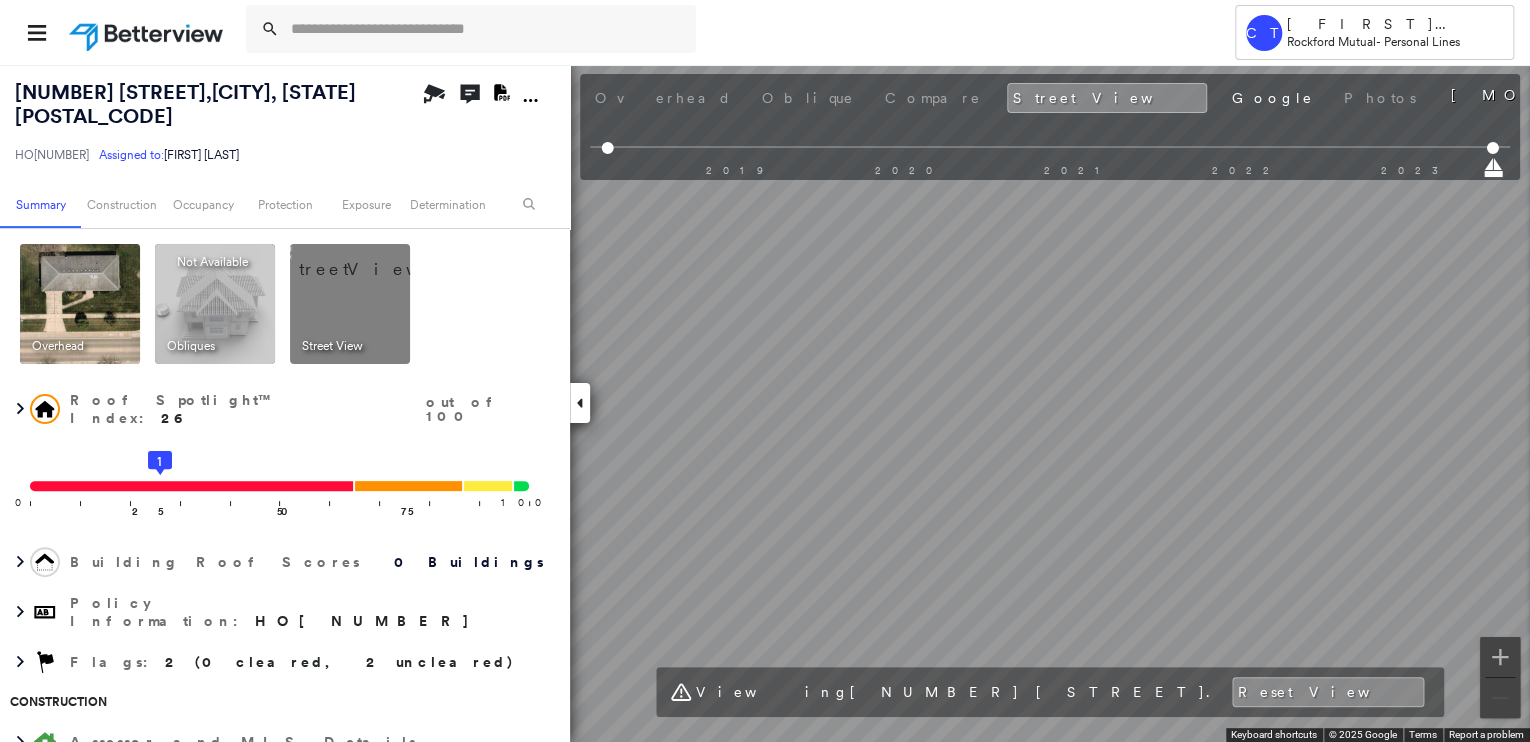 click at bounding box center [80, 304] 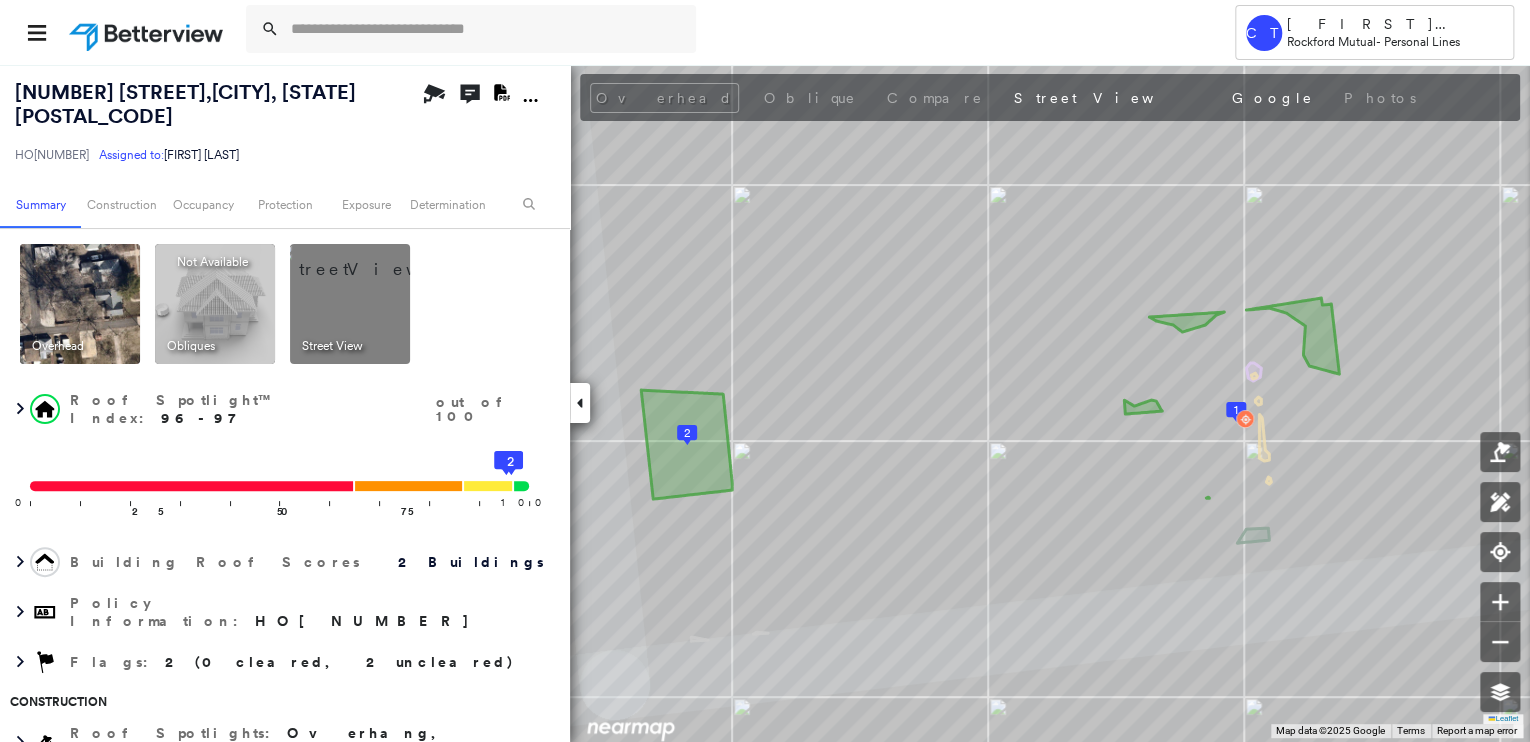 scroll, scrollTop: 480, scrollLeft: 0, axis: vertical 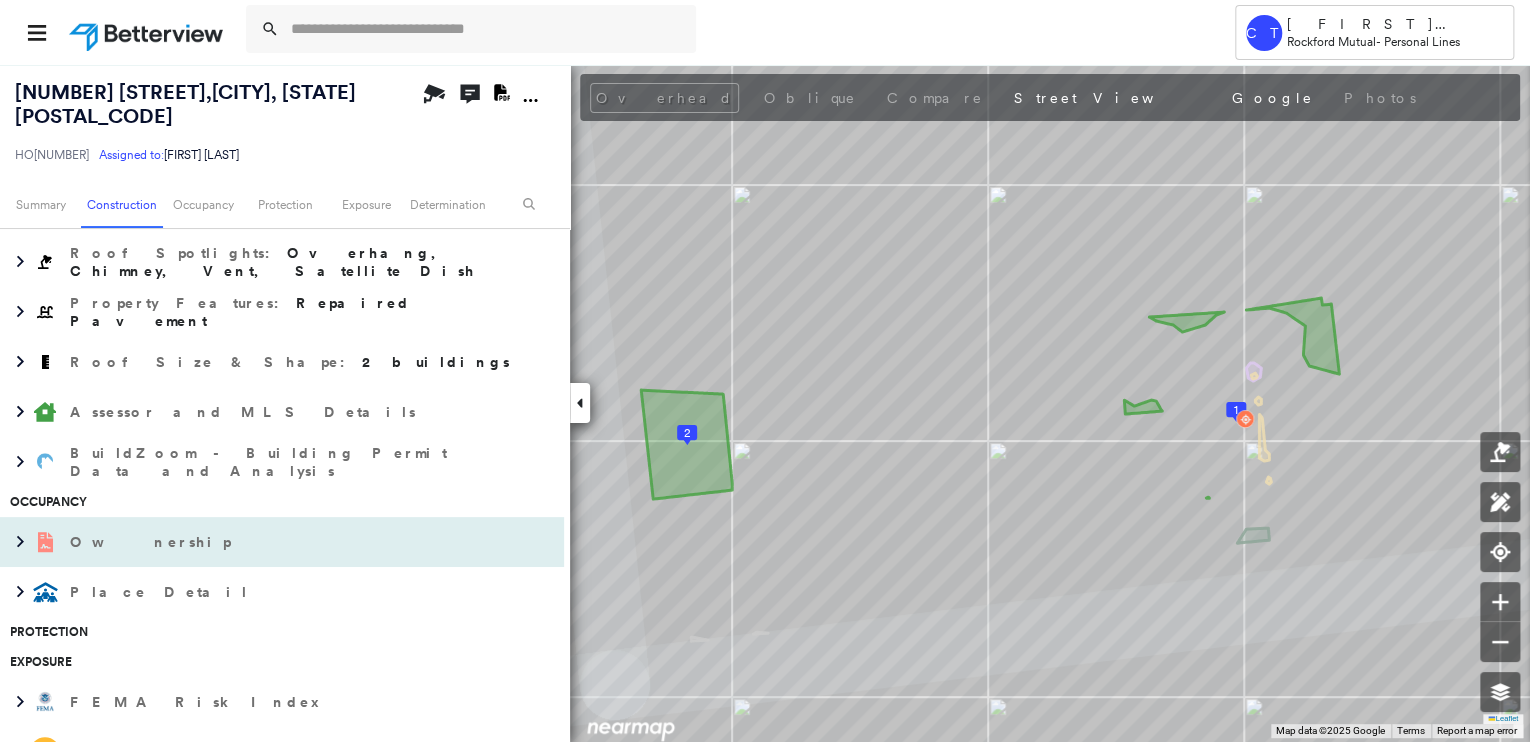 click on "Ownership" at bounding box center (152, 542) 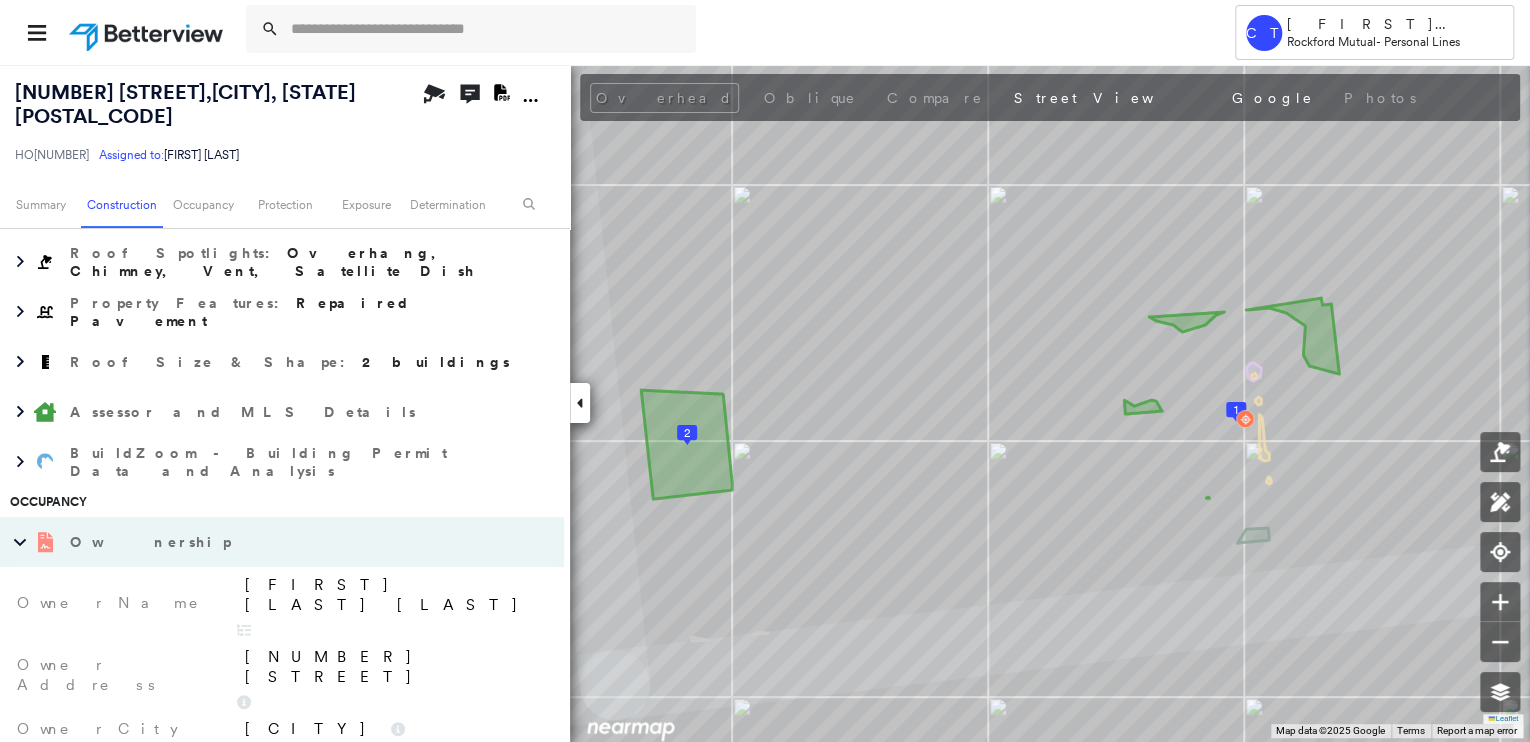 click on "Ownership" at bounding box center (152, 542) 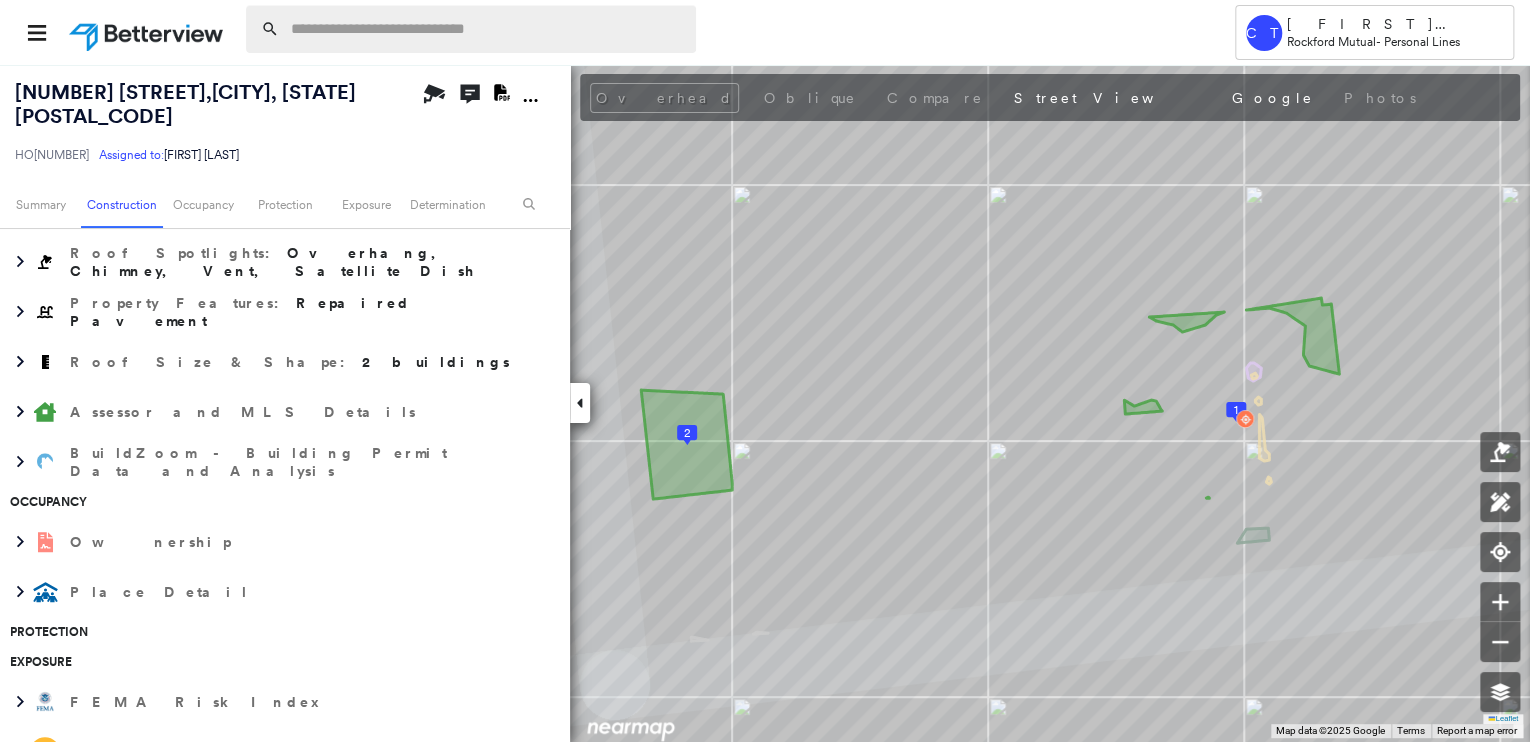 click at bounding box center (487, 29) 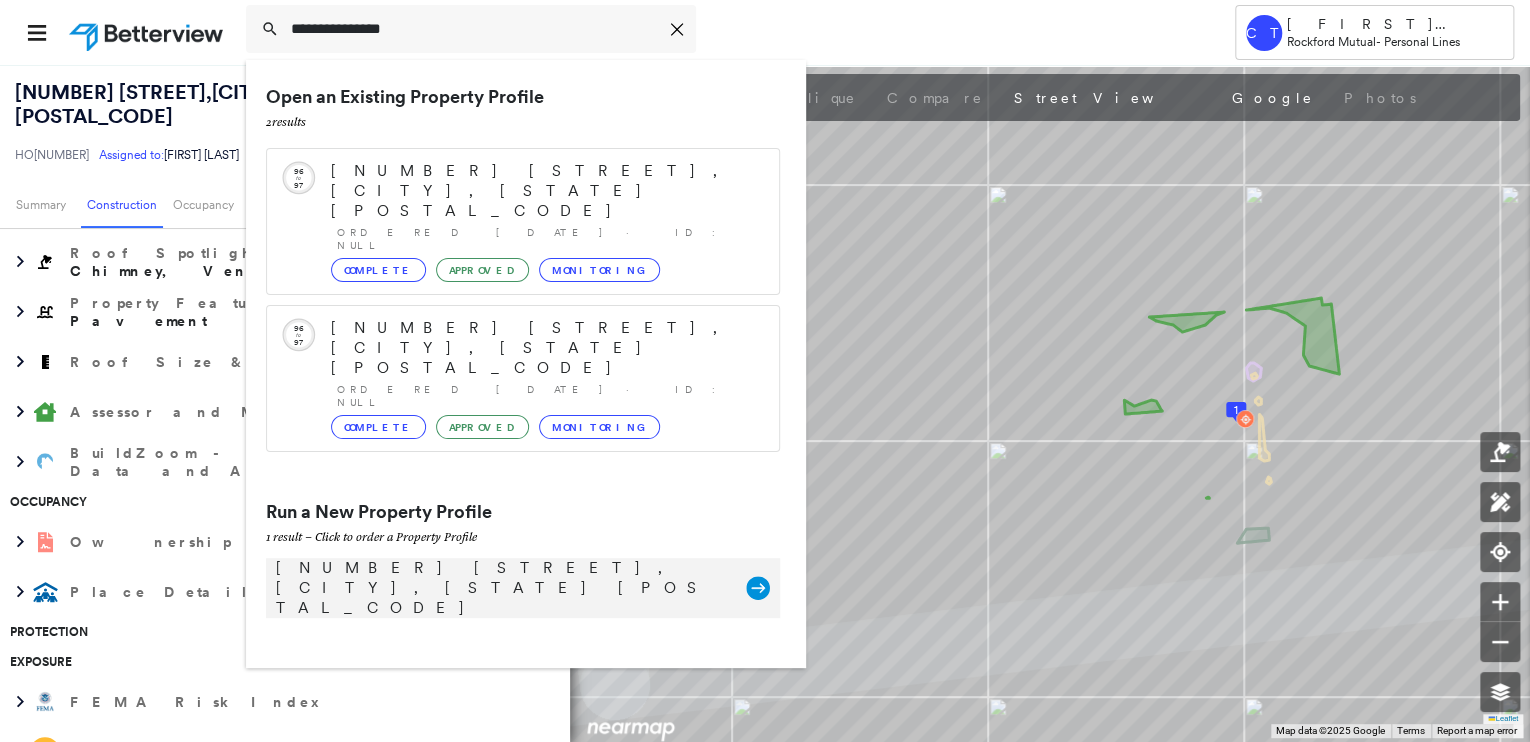 type on "**********" 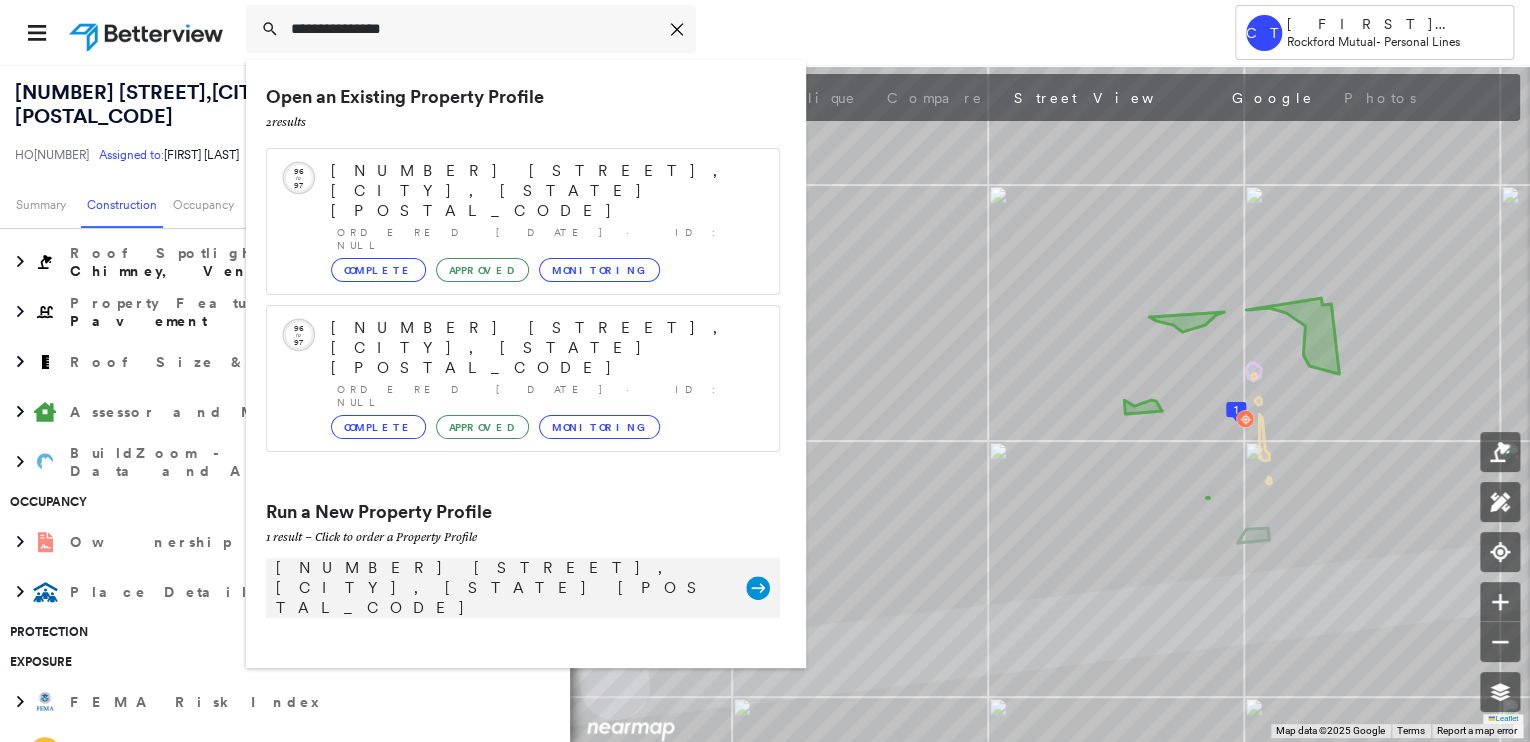 click on "[NUMBER] [STREET], [CITY], [STATE] [POSTAL_CODE] Group Created with Sketch." at bounding box center [523, 588] 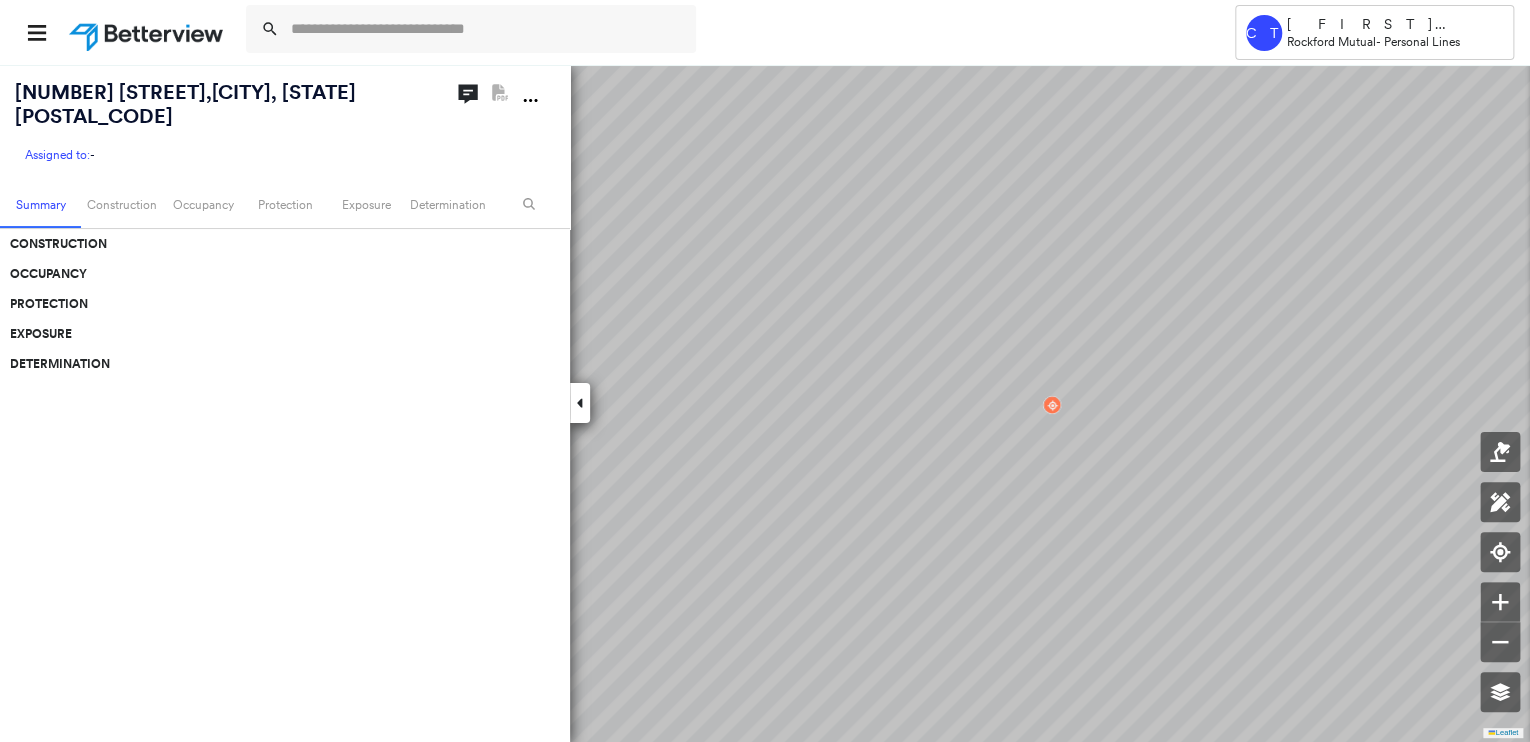 click on "Exposure" at bounding box center (277, 334) 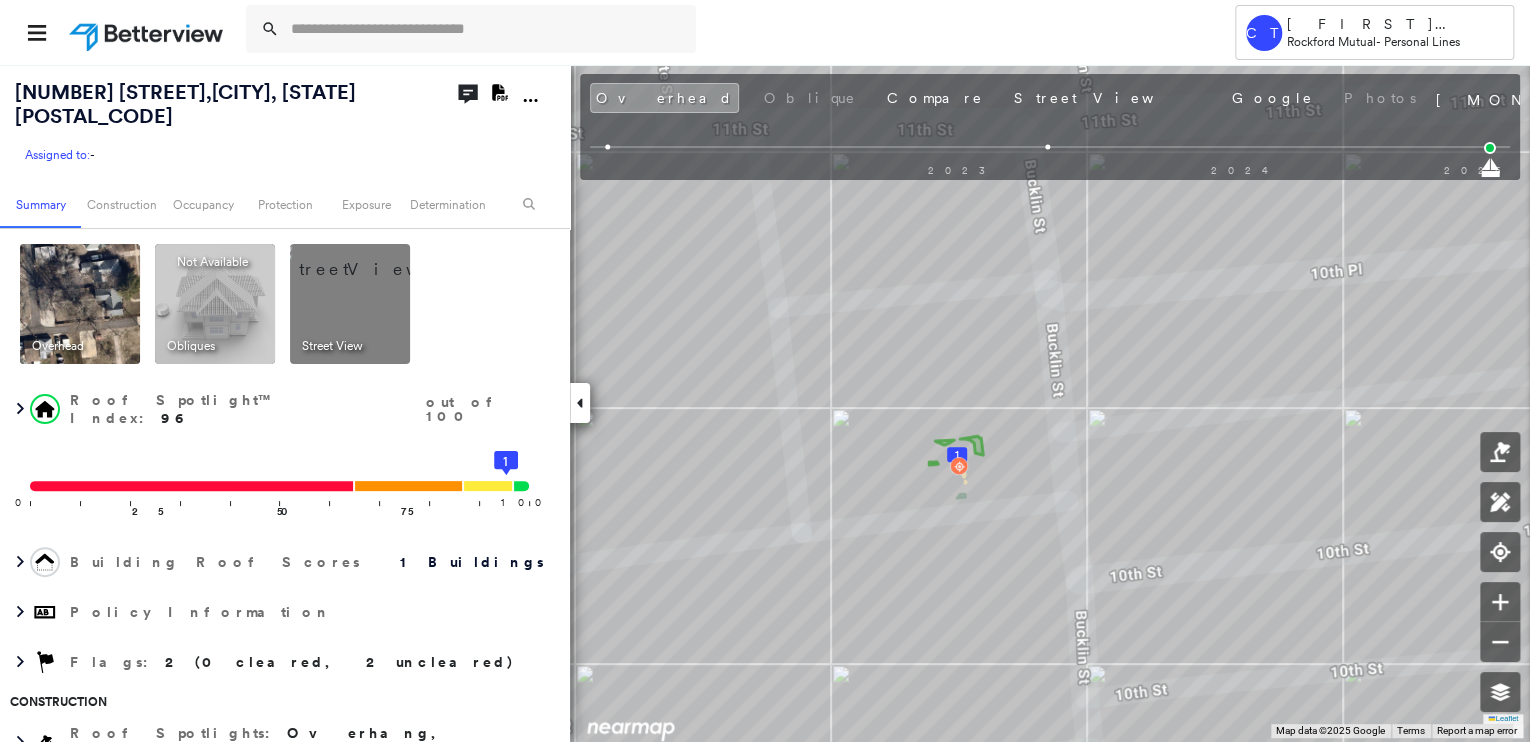 click on "Overhead Obliques Not Available ; Street View" at bounding box center [282, 304] 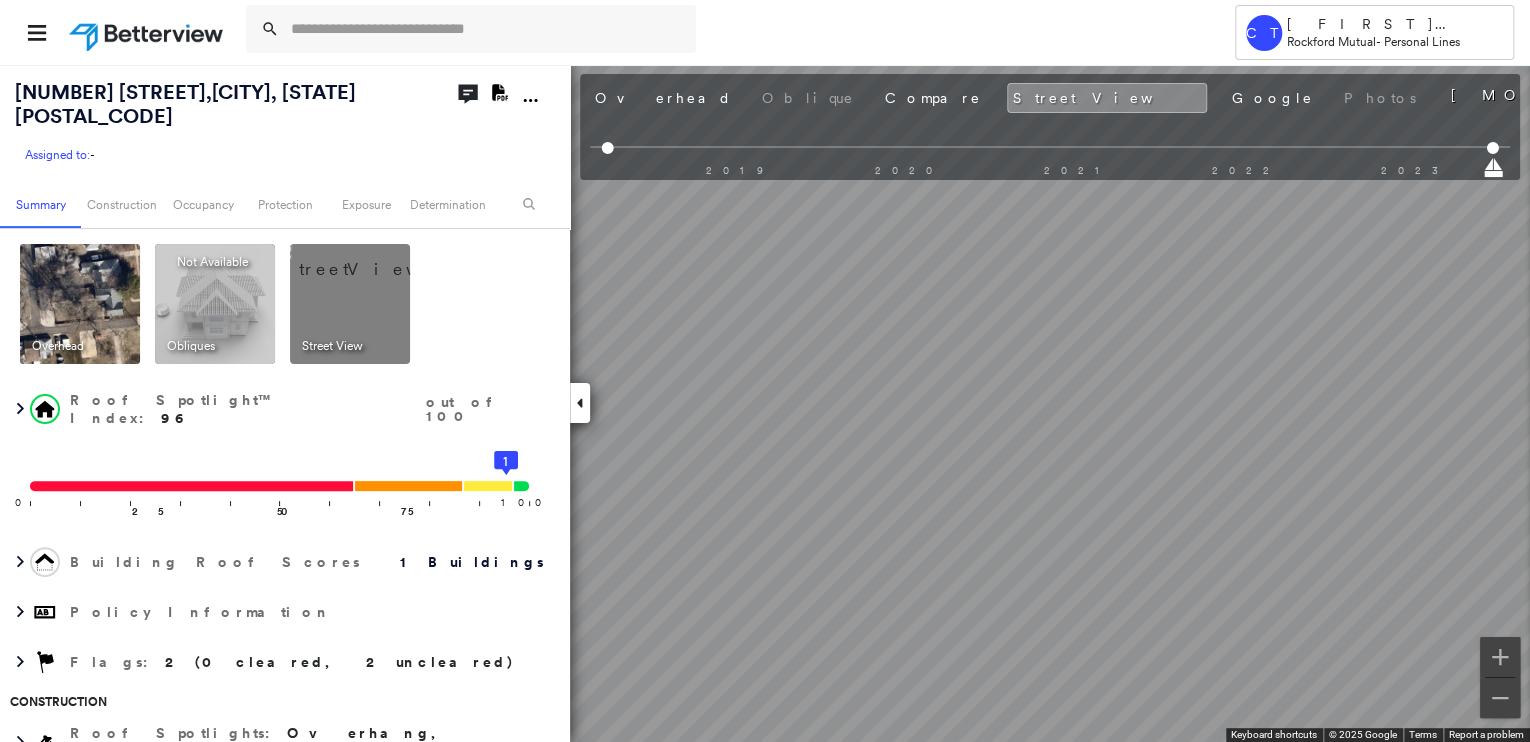 click on "Tower CT [FIRST] [LAST] Rockford Mutual  -   Personal Lines [NUMBER] [STREET], [CITY], [STATE] [POSTAL_CODE] Assigned to:  - Assigned to:  - Assigned to:  - Open Comments Download PDF Report Summary Construction Occupancy Protection Exposure Determination Overhead Obliques Not Available ; Street View Roof Spotlight™ Index : [NUMBER] out of [NUMBER] [NUMBER] [NUMBER] [NUMBER] [NUMBER] [NUMBER] Building Roof Scores [NUMBER] Buildings Policy Information Flags : [NUMBER] ([NUMBER] cleared, [NUMBER] uncleared) Construction Roof Spotlights : [STREET_TYPE], [STREET_TYPE], [STREET_TYPE], [STREET_TYPE] Property Features Roof Size & Shape : [NUMBER] building  - Gable | Asphalt Shingle Assessor and MLS Details BuildZoom - Building Permit Data and Analysis Occupancy Ownership Place Detail Protection Exposure FEMA Risk Index Additional Perils Determination Flags : [NUMBER] ([NUMBER] cleared, [NUMBER] uncleared) Uncleared Flags ([NUMBER]) Cleared Flags  ([NUMBER]) LOW Low Priority Roof Score Flagged [DATE] Clear Year Built Prior to [YEAR] Flagged [DATE] Clear Action Taken New Entry History Quote/New Business Terms & Conditions Added ACV Endorsement" at bounding box center [765, 371] 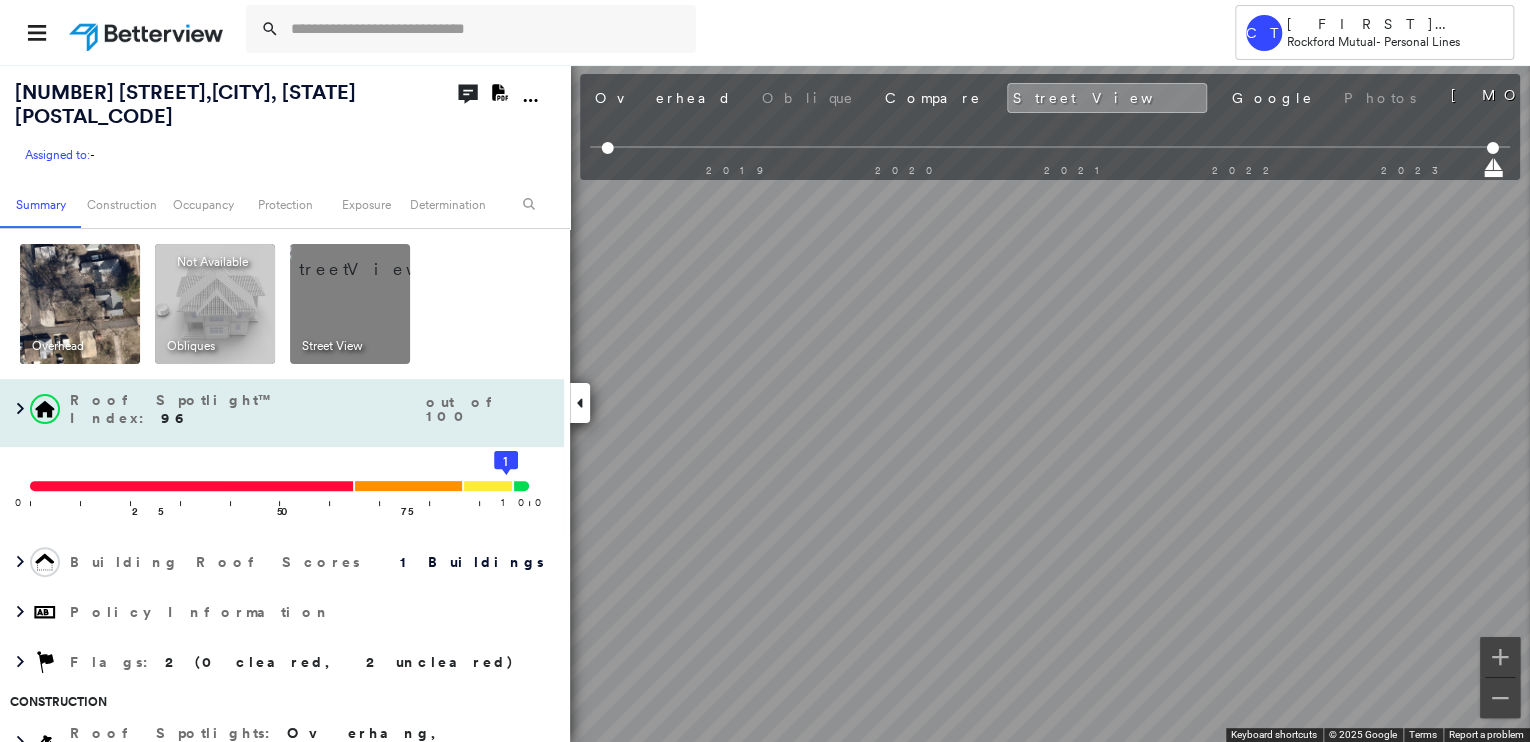 click on "[NUMBER] [STREET], [CITY], [STATE] [POSTAL_CODE] Assigned to:  - Assigned to:  - Assigned to:  - Open Comments Download PDF Report Summary Construction Occupancy Protection Exposure Determination Overhead Obliques Not Available ; Street View Roof Spotlight™ Index : [NUMBER] out of [NUMBER] [NUMBER] [NUMBER] [NUMBER] [NUMBER] [NUMBER] Building Roof Scores [NUMBER] Buildings Policy Information Flags : [NUMBER] ([NUMBER] cleared, [NUMBER] uncleared) Construction Roof Spotlights : [STREET_TYPE], [STREET_TYPE], [STREET_TYPE], [STREET_TYPE] Property Features Roof Size & Shape : [NUMBER] building  - Gable | Asphalt Shingle Assessor and MLS Details BuildZoom - Building Permit Data and Analysis Occupancy Ownership Place Detail Protection Exposure FEMA Risk Index Additional Perils Determination Flags : [NUMBER] ([NUMBER] cleared, [NUMBER] uncleared) Uncleared Flags ([NUMBER]) Cleared Flags  ([NUMBER]) LOW Low Priority Roof Score Flagged [DATE] Clear Year Built Prior to [YEAR] Flagged [DATE] Clear Action Taken New Entry History Quote/New Business Terms & Conditions Added ACV Endorsement Added Cosmetic Endorsement Inspection/Loss Control General" at bounding box center [765, 403] 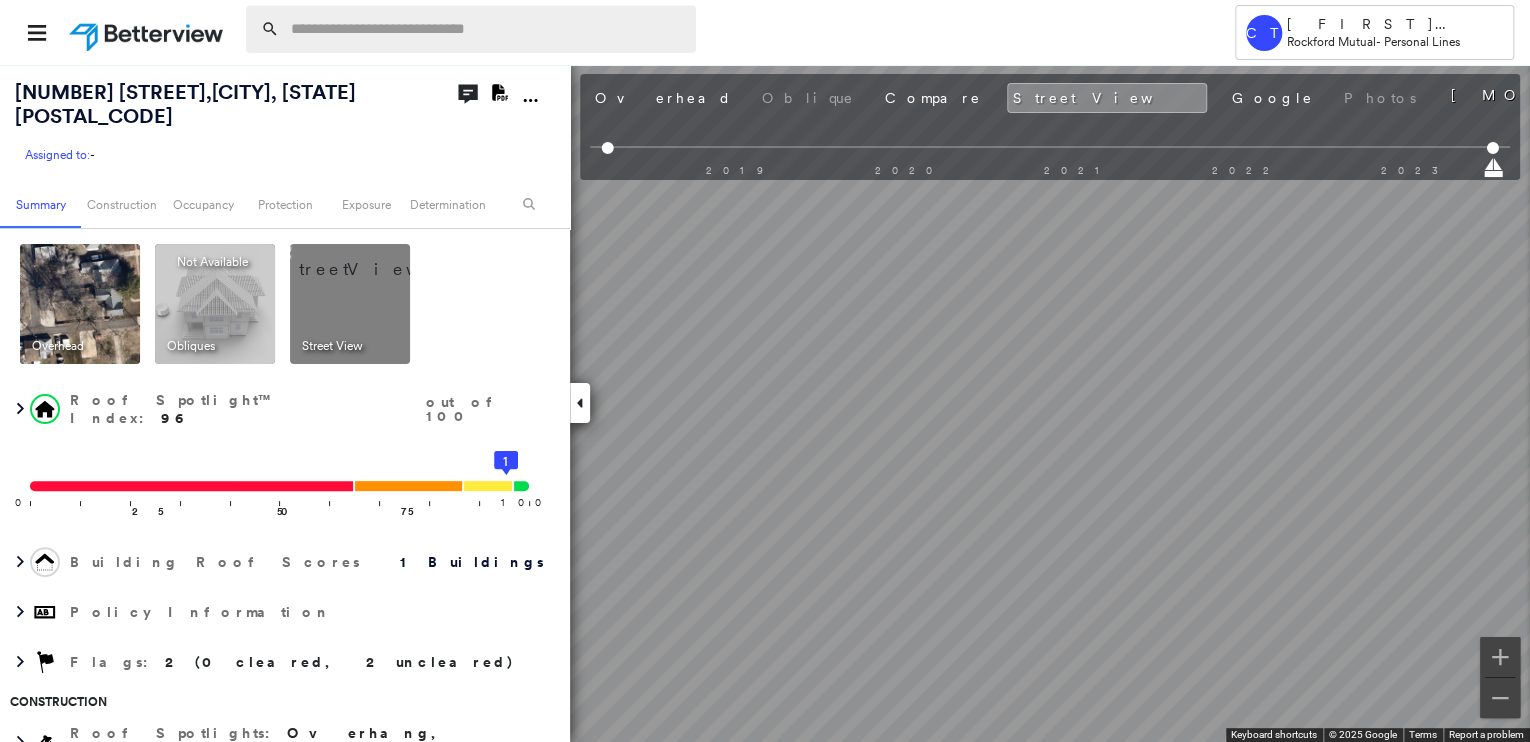 click at bounding box center [487, 29] 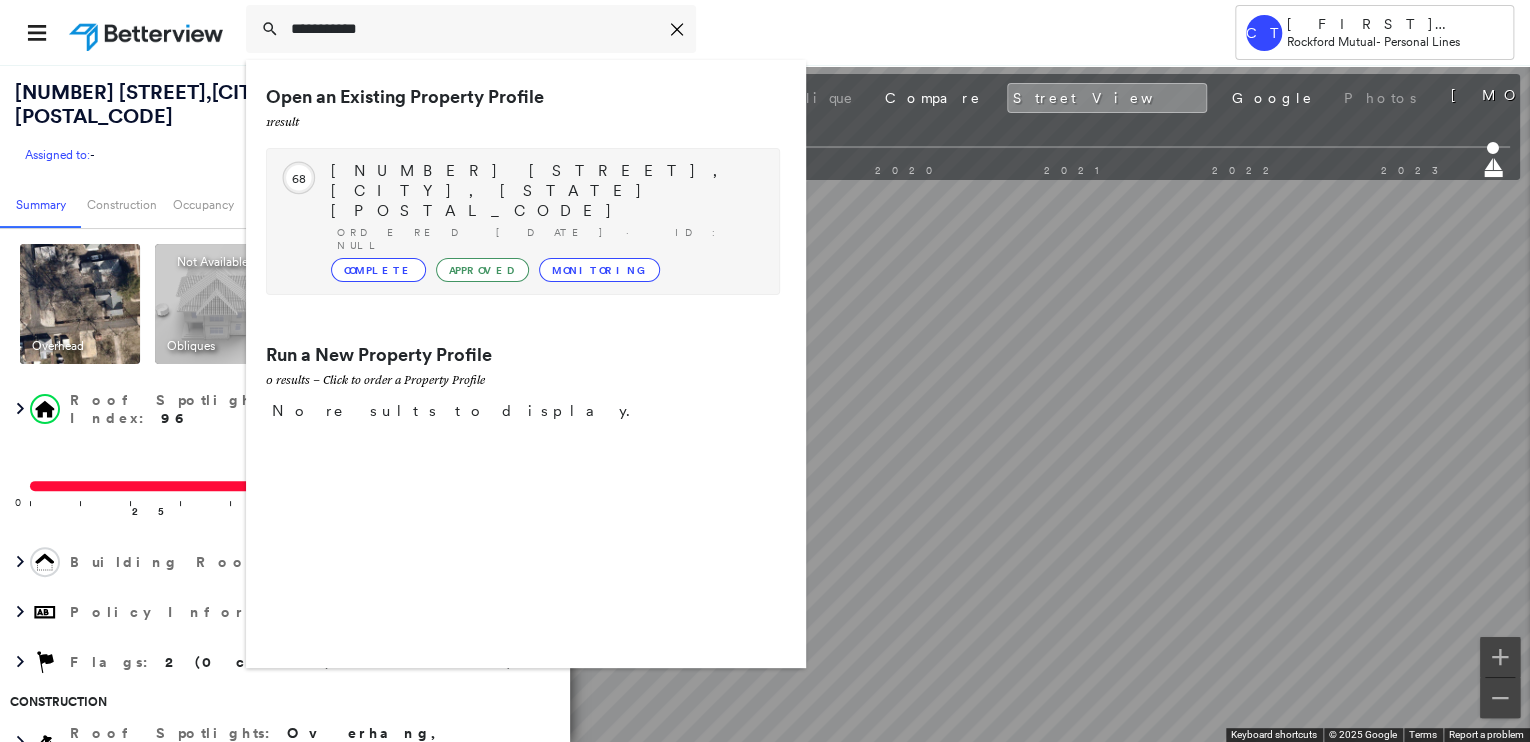 type on "**********" 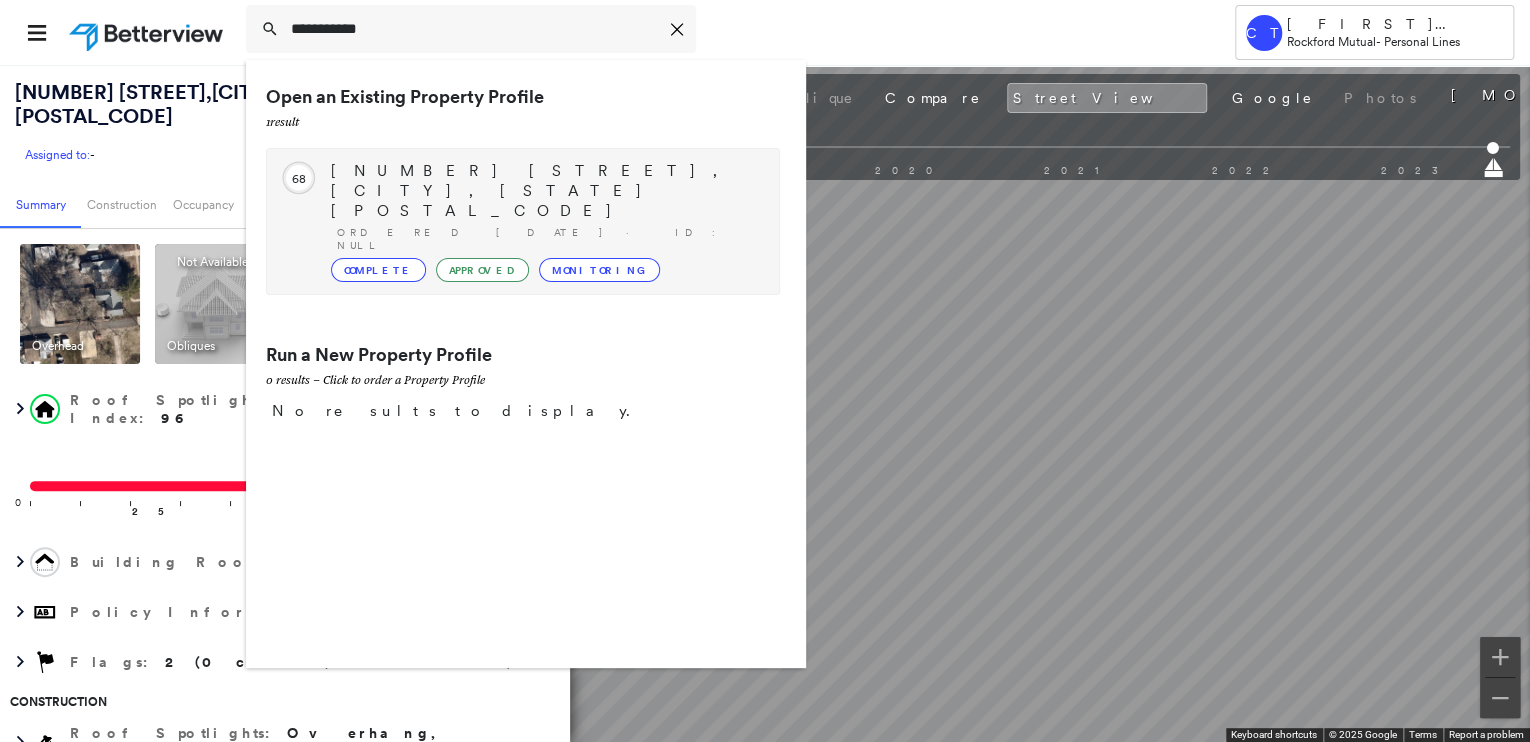 click on "[NUMBER] [STREET], [CITY], [STATE] [POSTAL_CODE]" at bounding box center [545, 191] 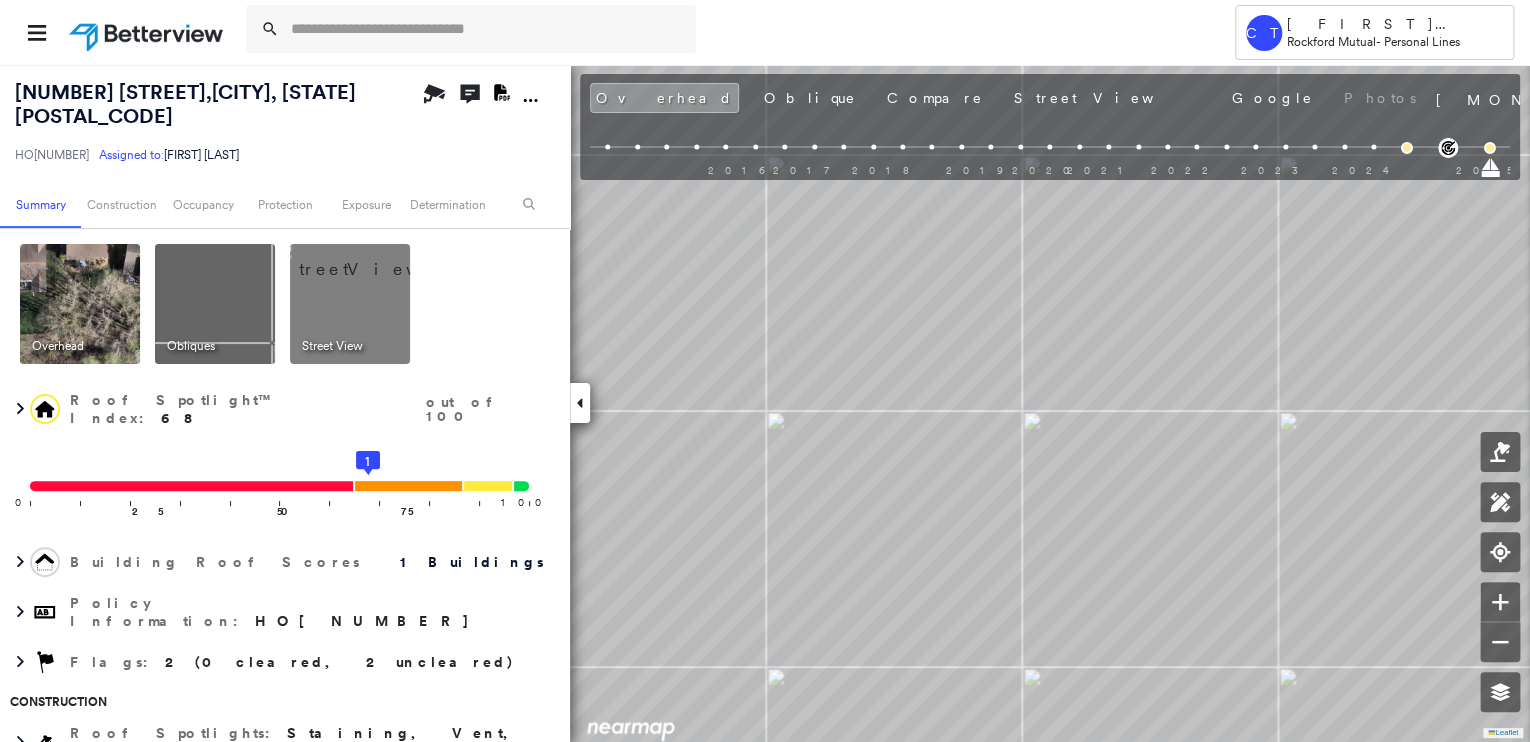 drag, startPoint x: 985, startPoint y: 100, endPoint x: 310, endPoint y: 233, distance: 687.9782 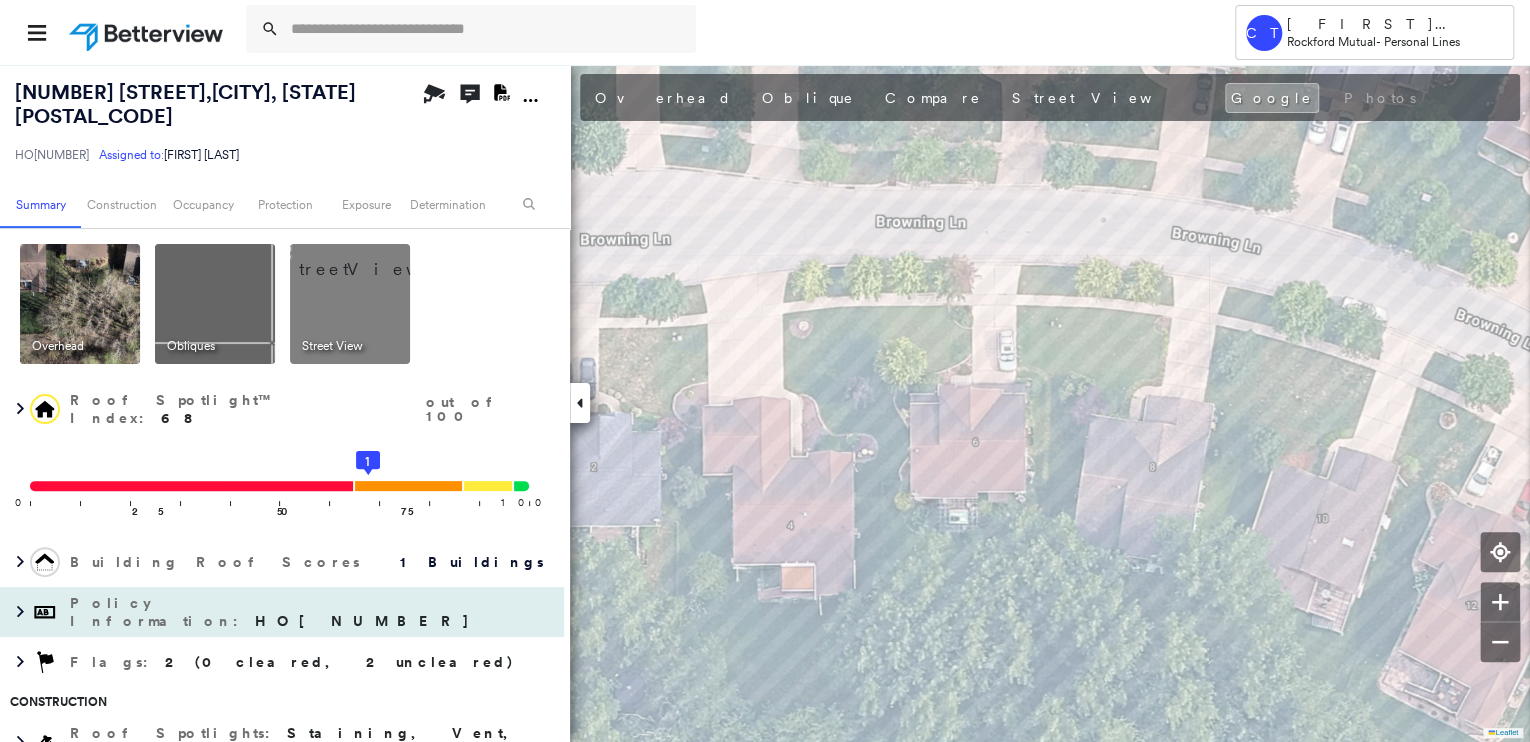 click at bounding box center [374, 259] 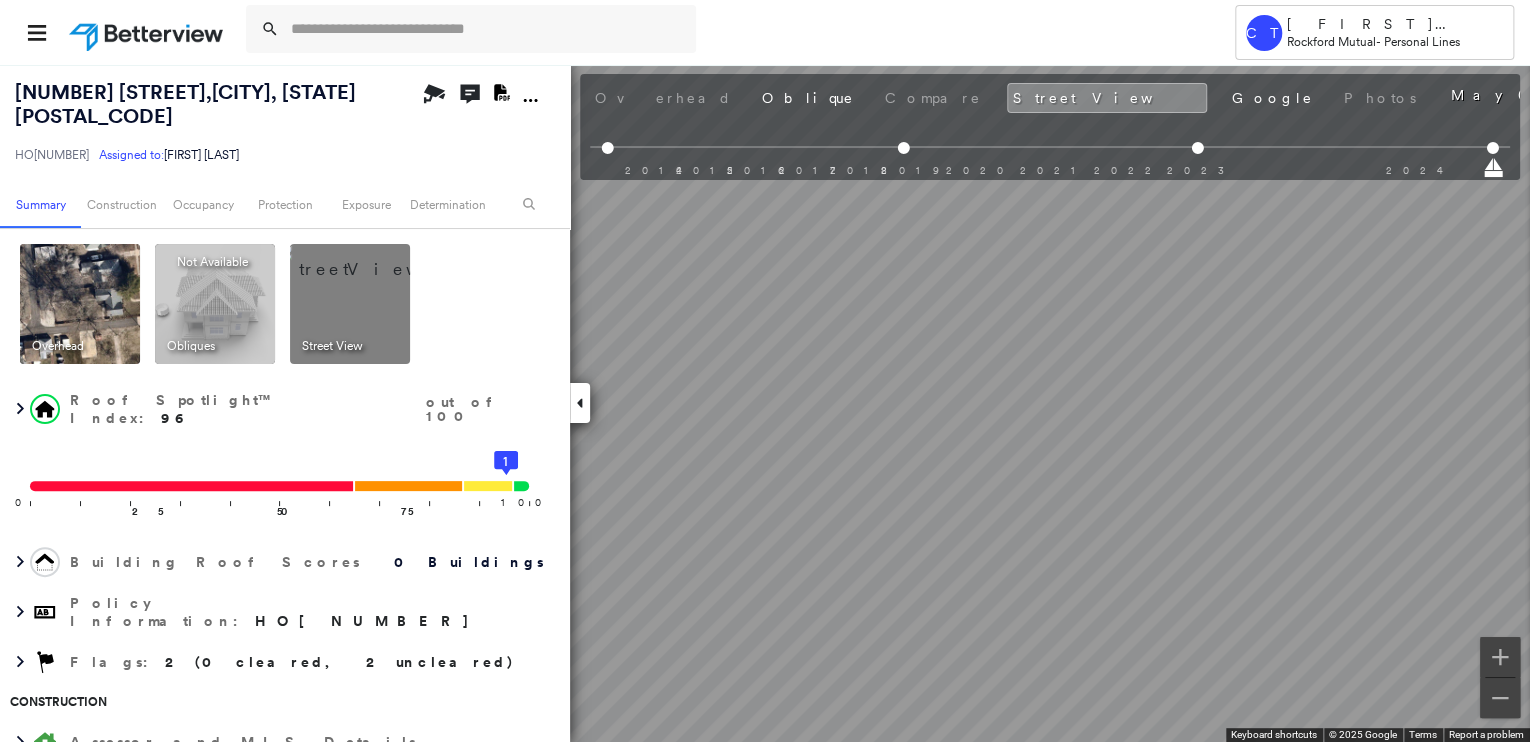 click at bounding box center [80, 304] 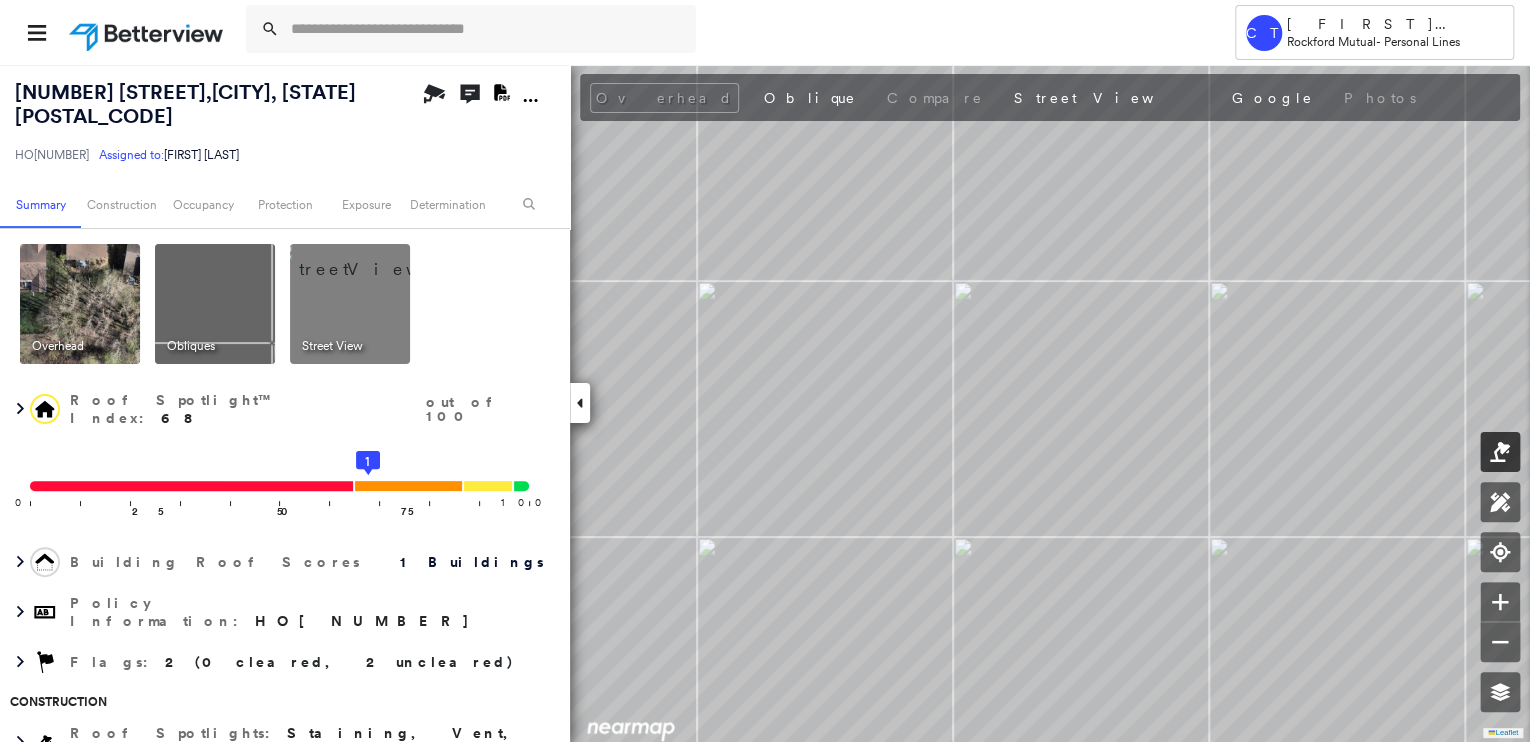 click 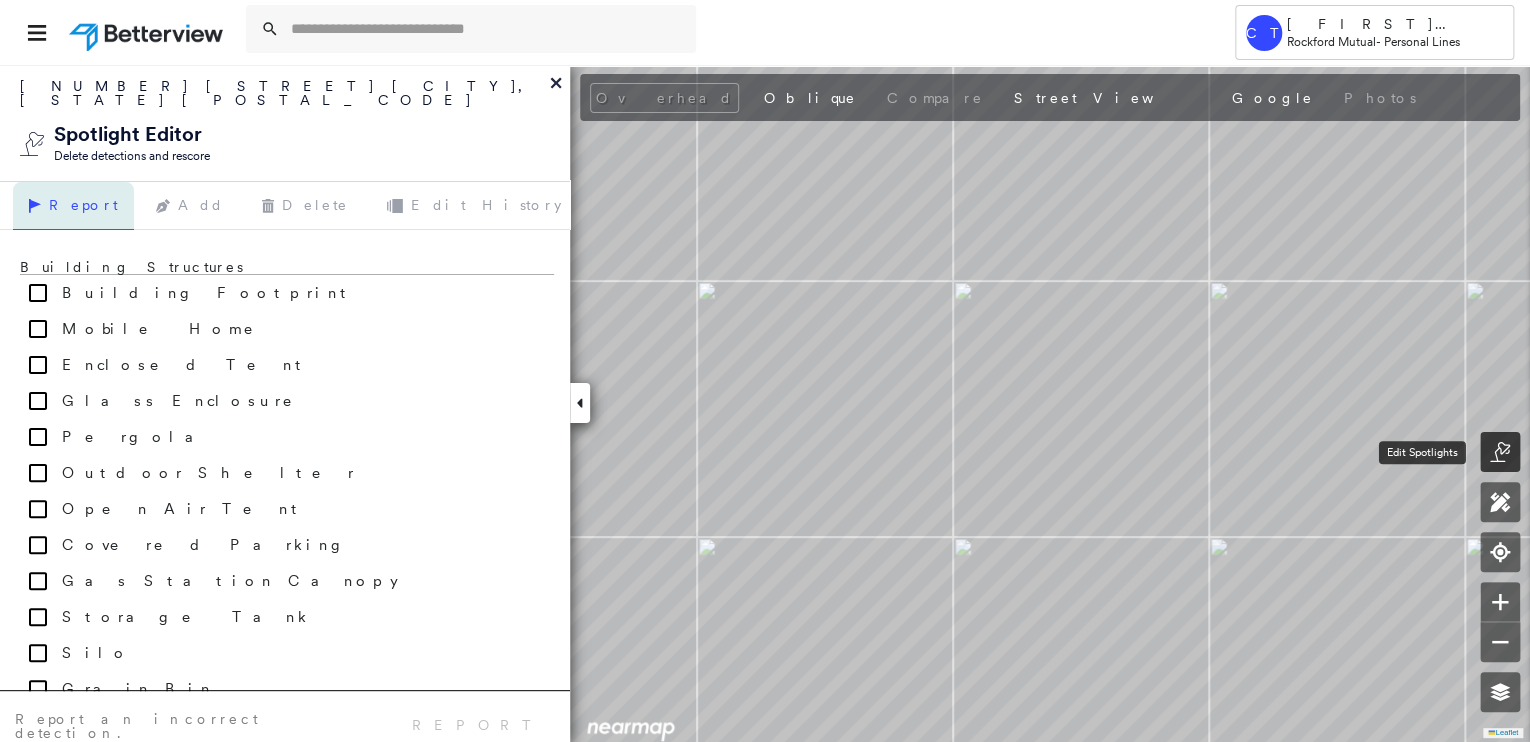 click 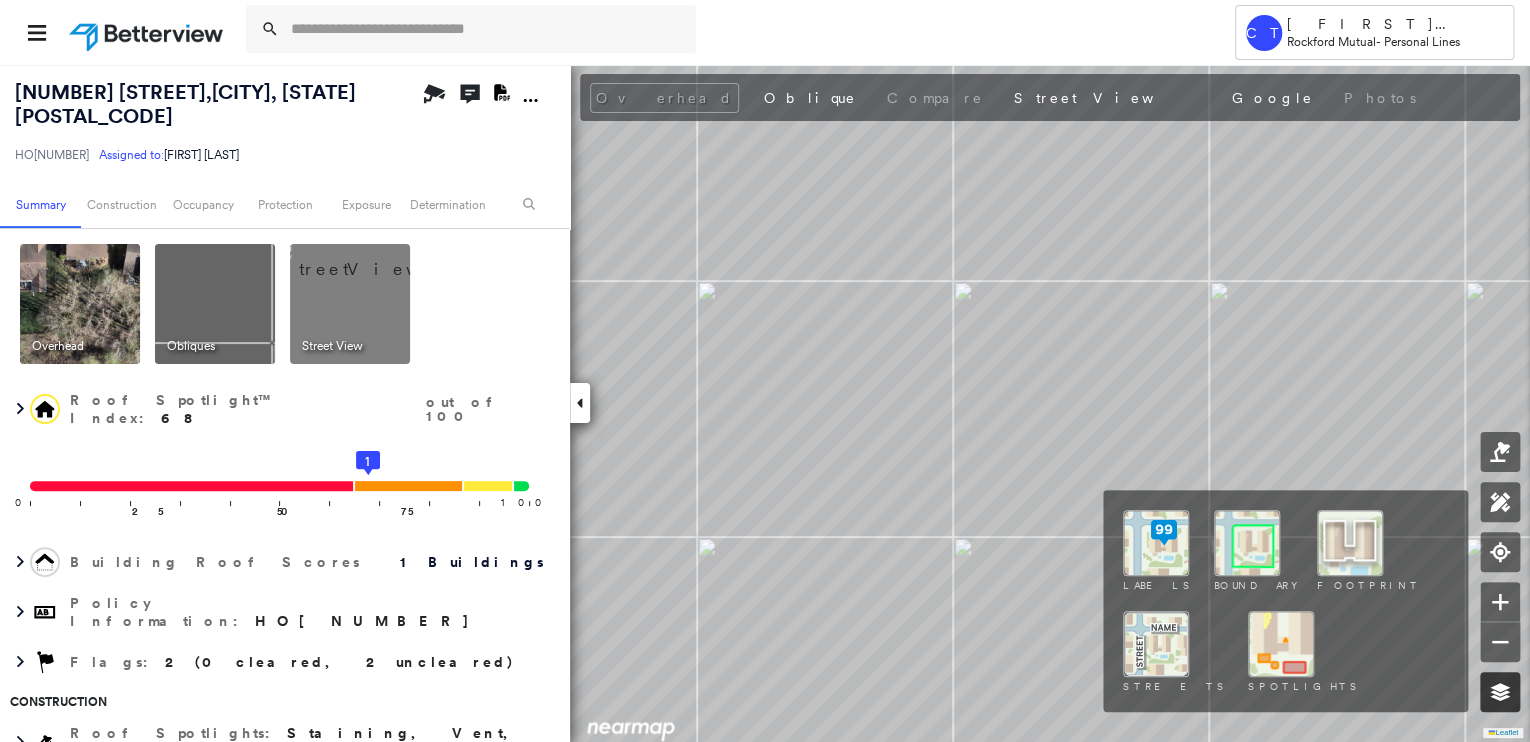 click 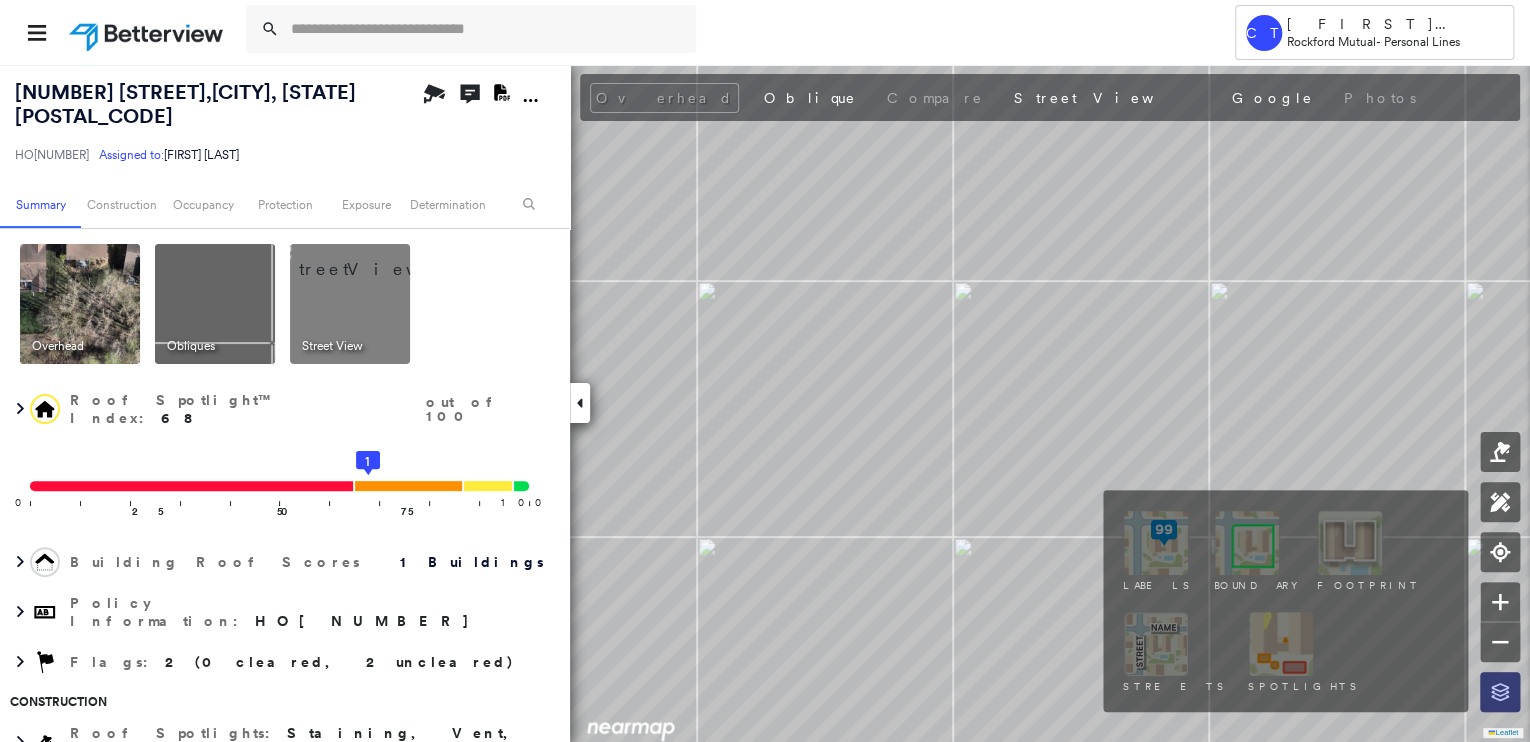 click 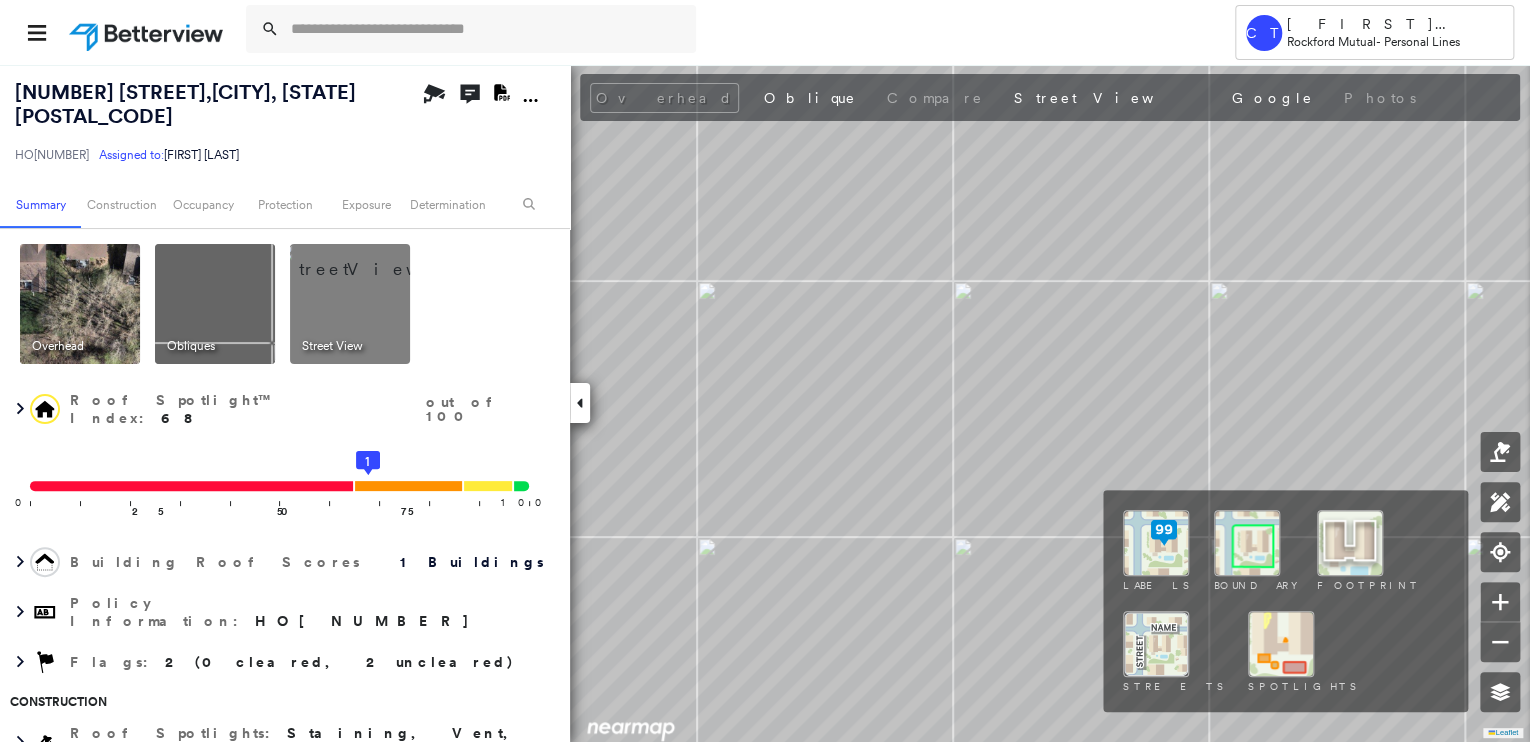 click at bounding box center [1281, 644] 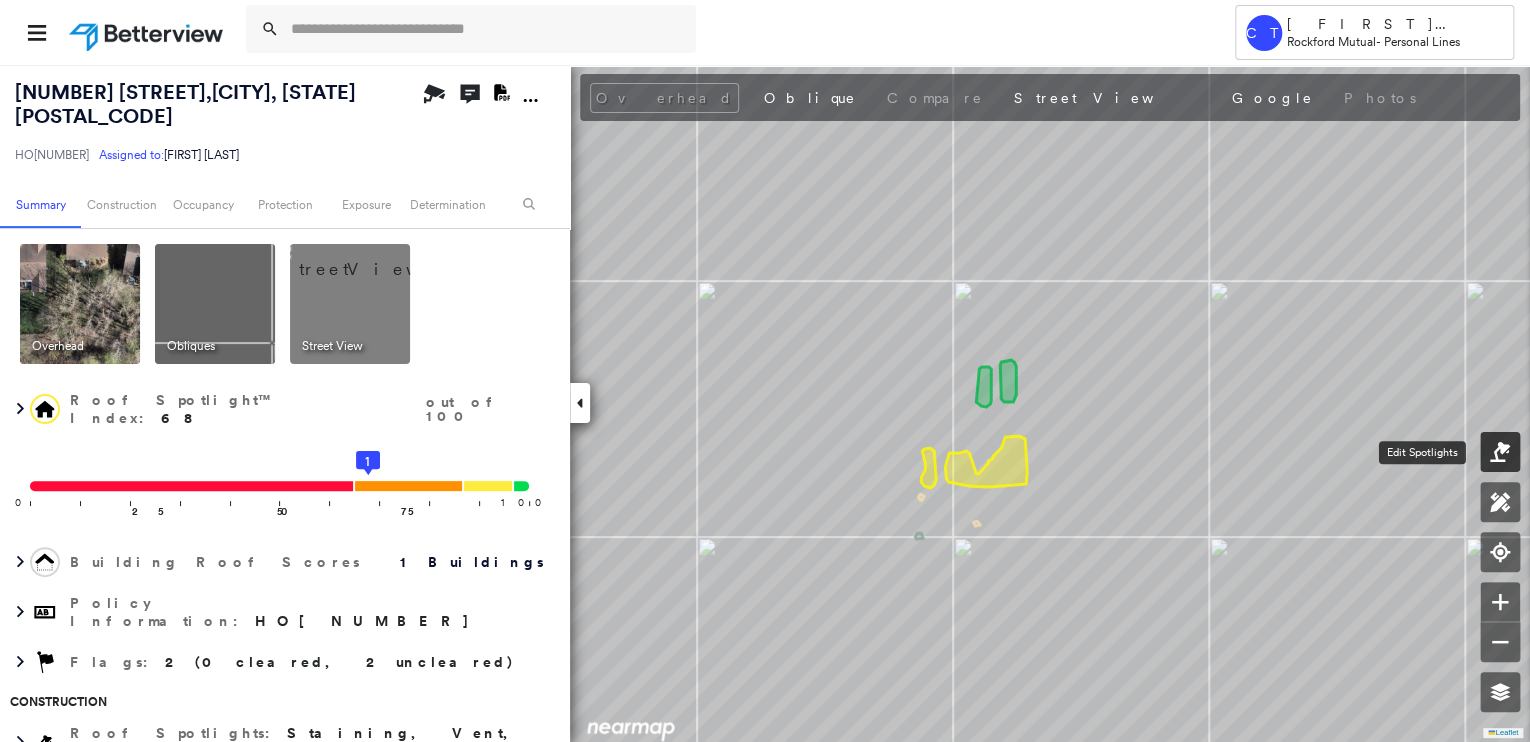 click 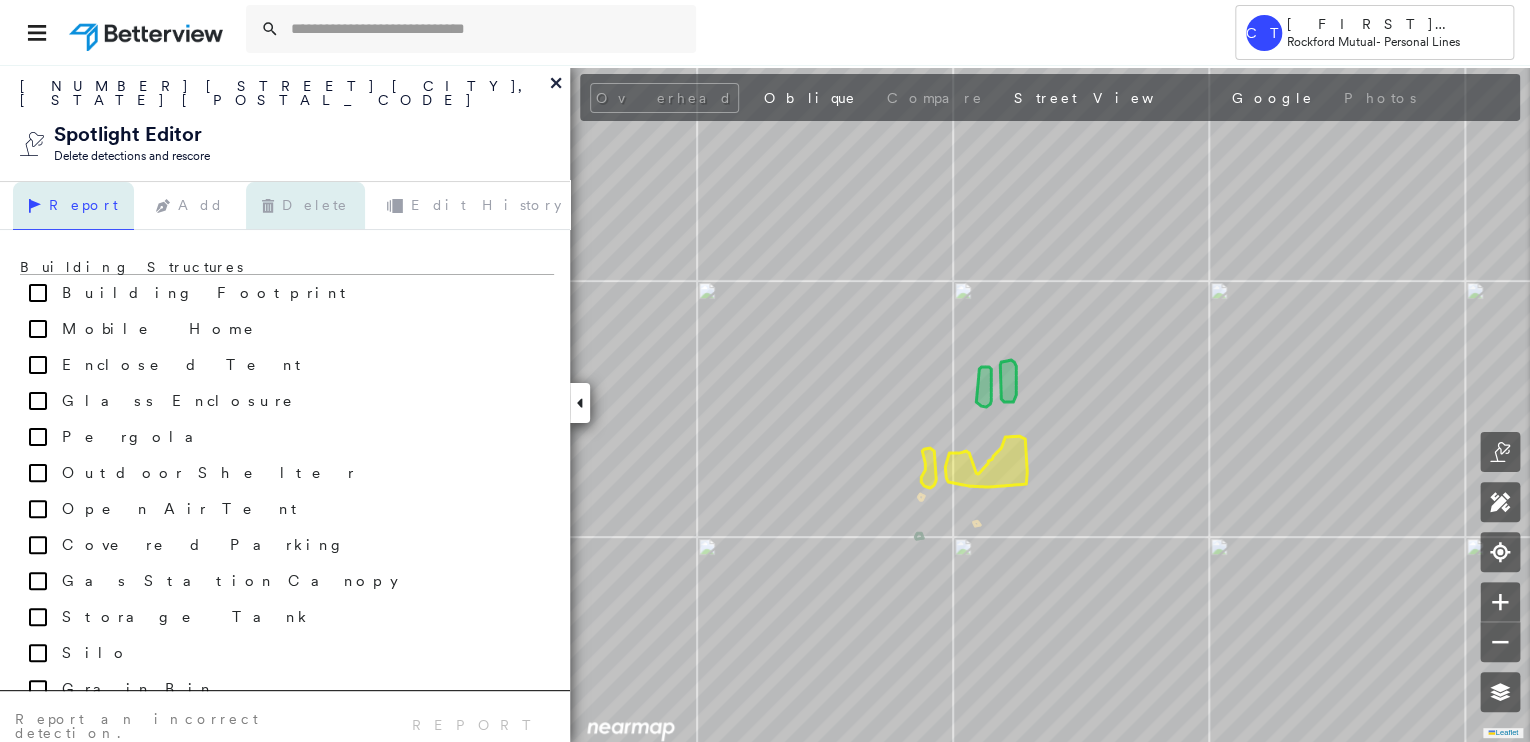 click on "Delete" at bounding box center (305, 206) 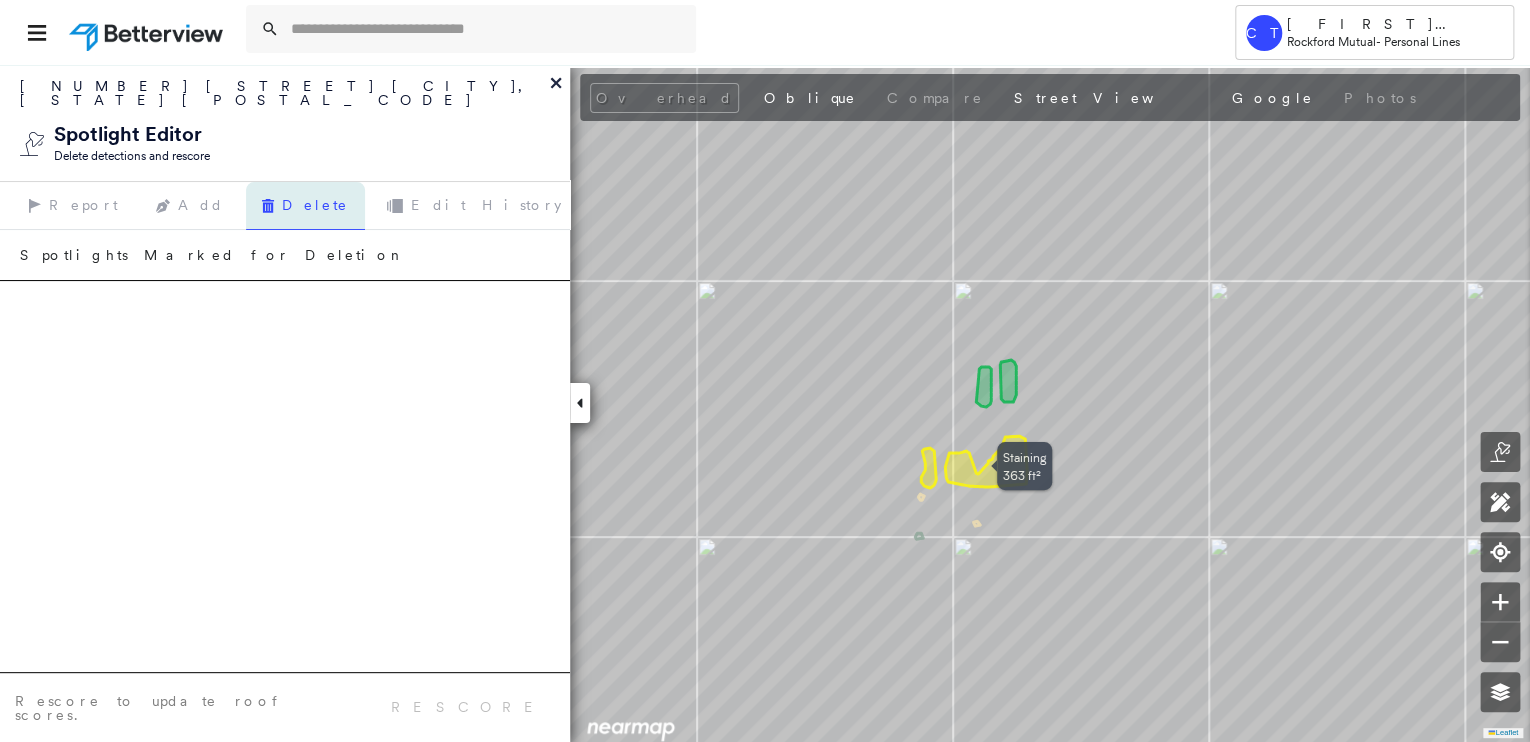 click 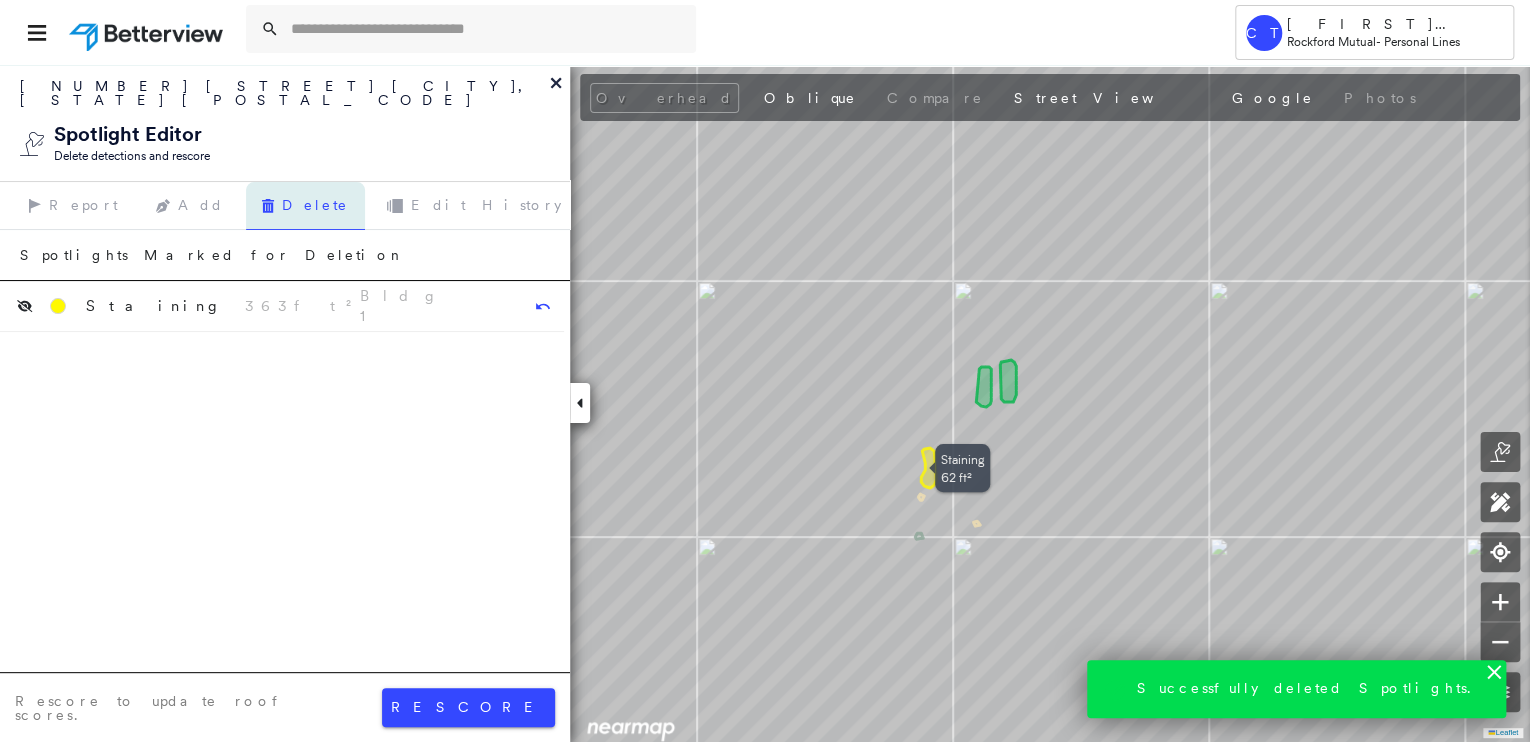 click 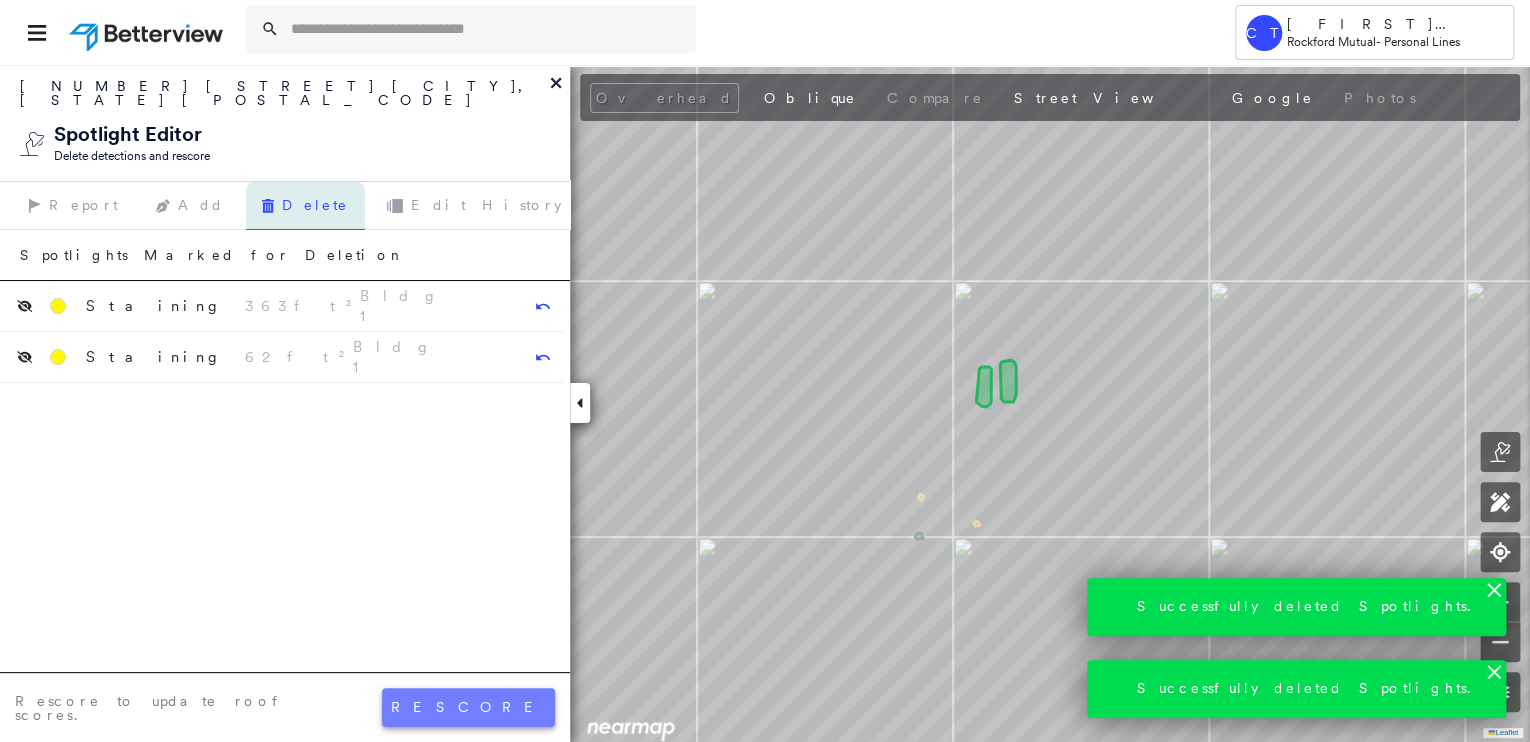 click on "rescore" at bounding box center [468, 707] 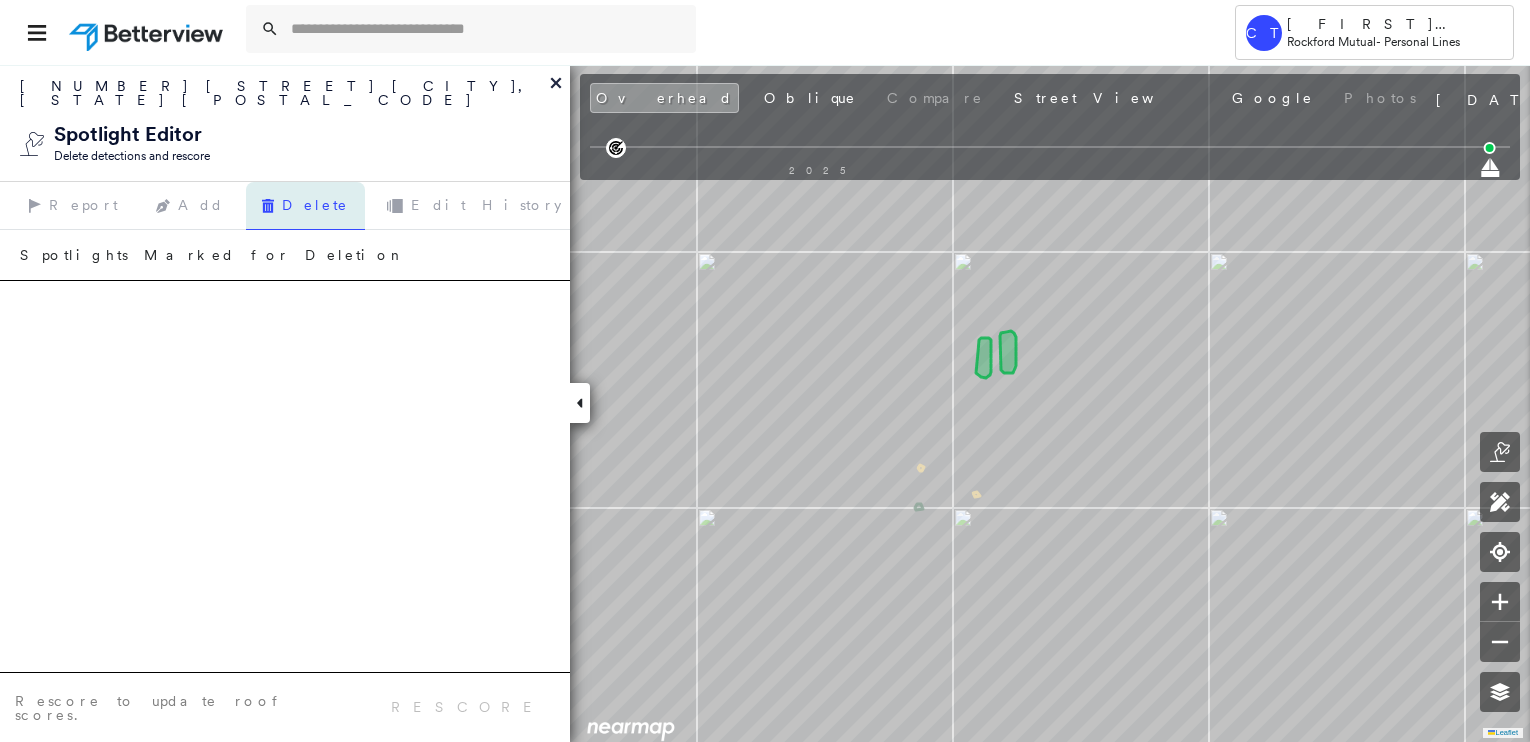 scroll, scrollTop: 0, scrollLeft: 0, axis: both 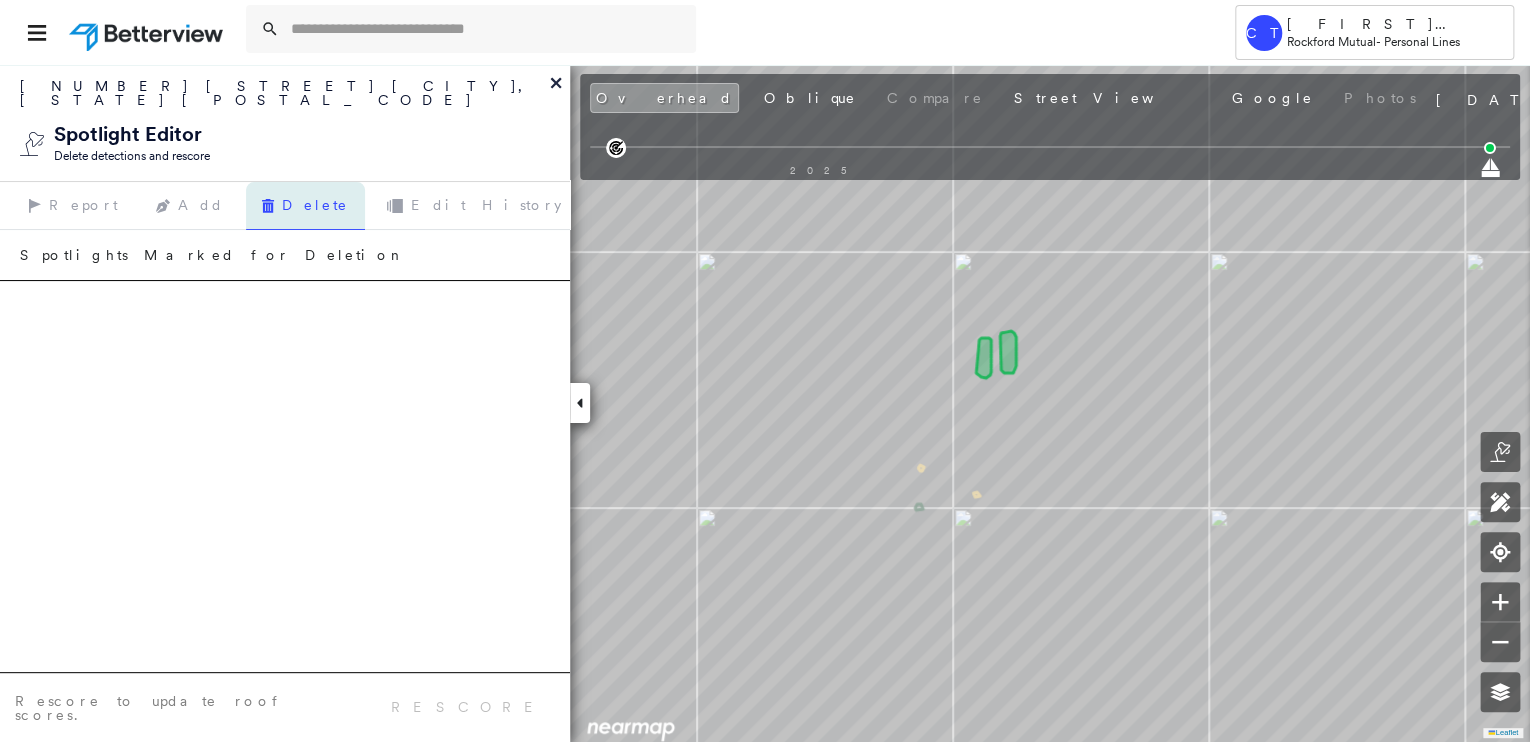 click 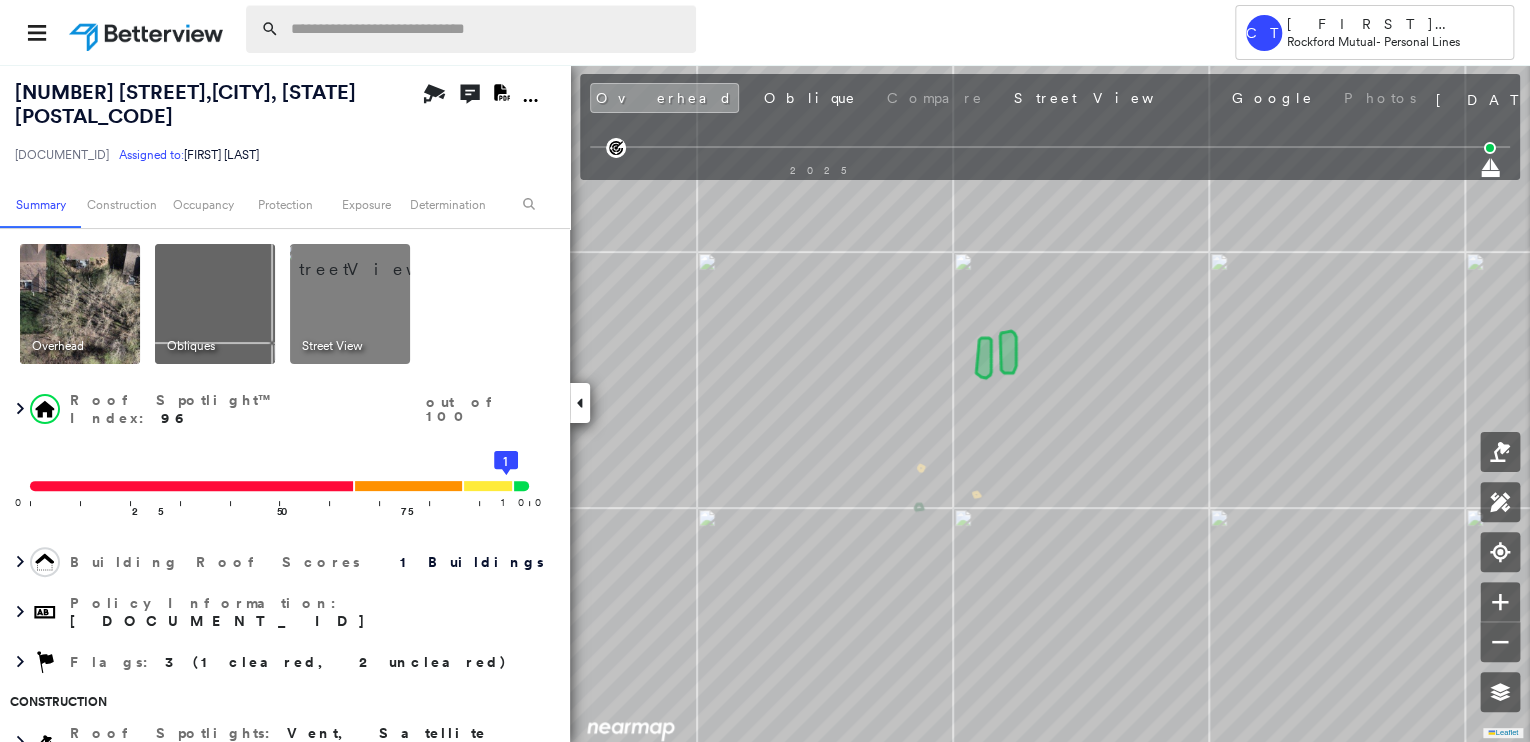 click at bounding box center (487, 29) 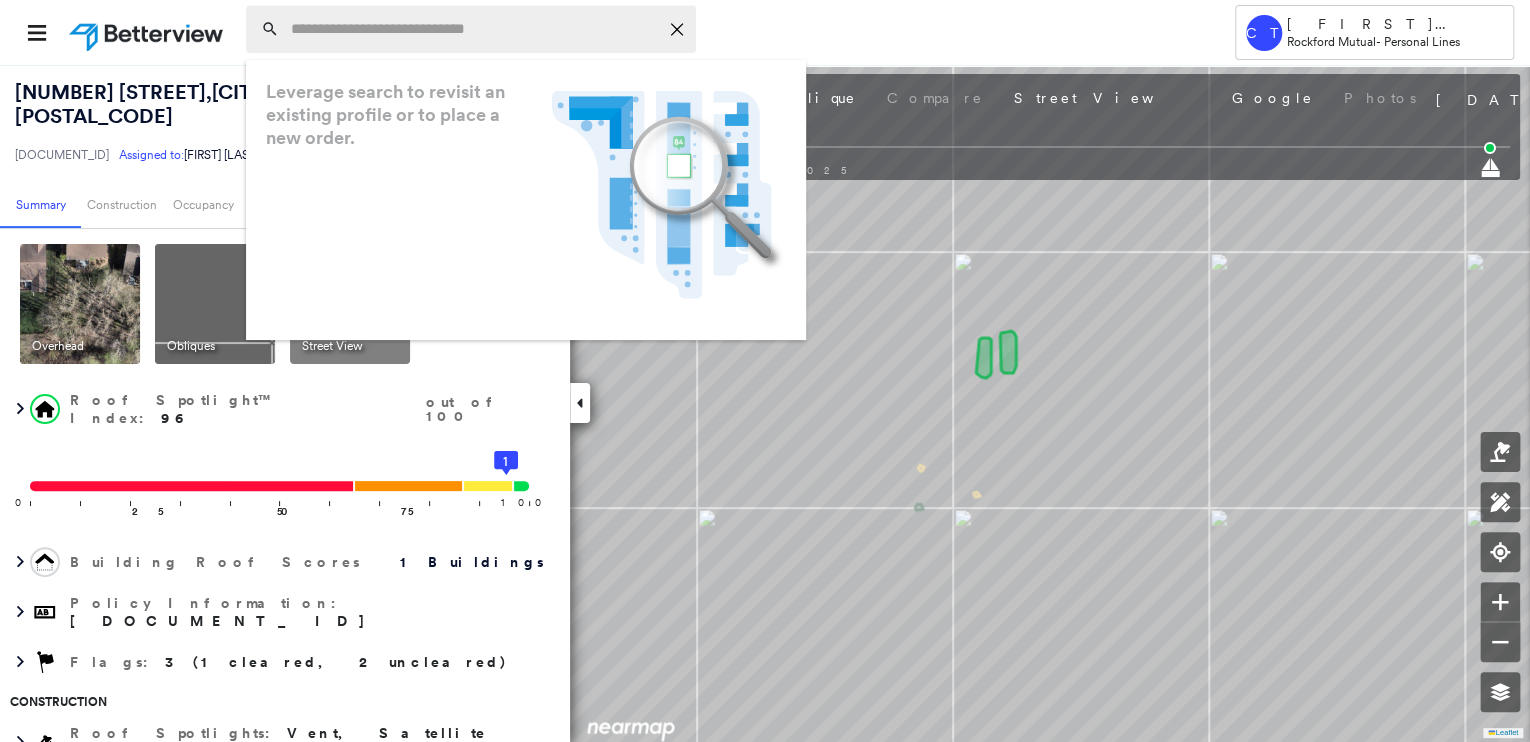 paste on "**********" 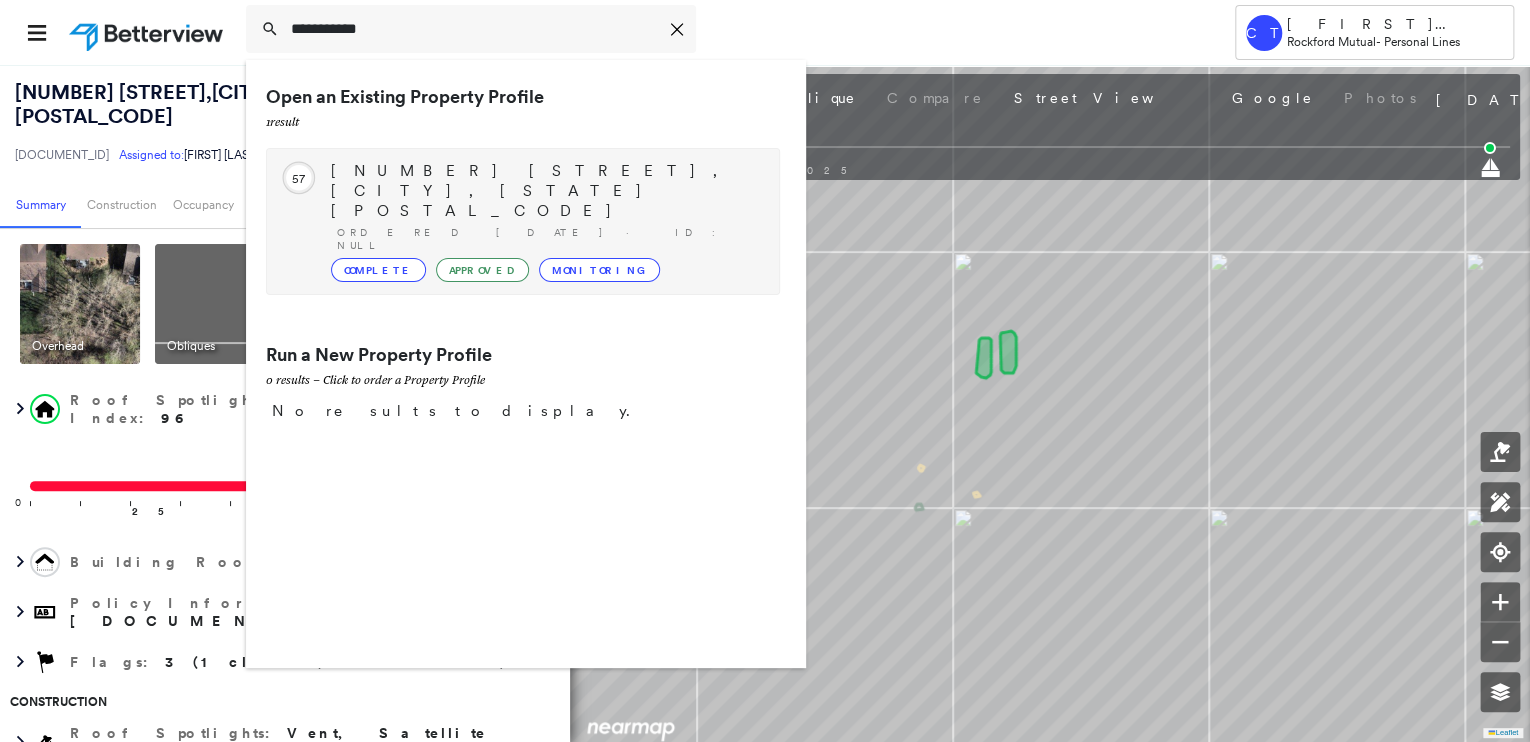 type on "**********" 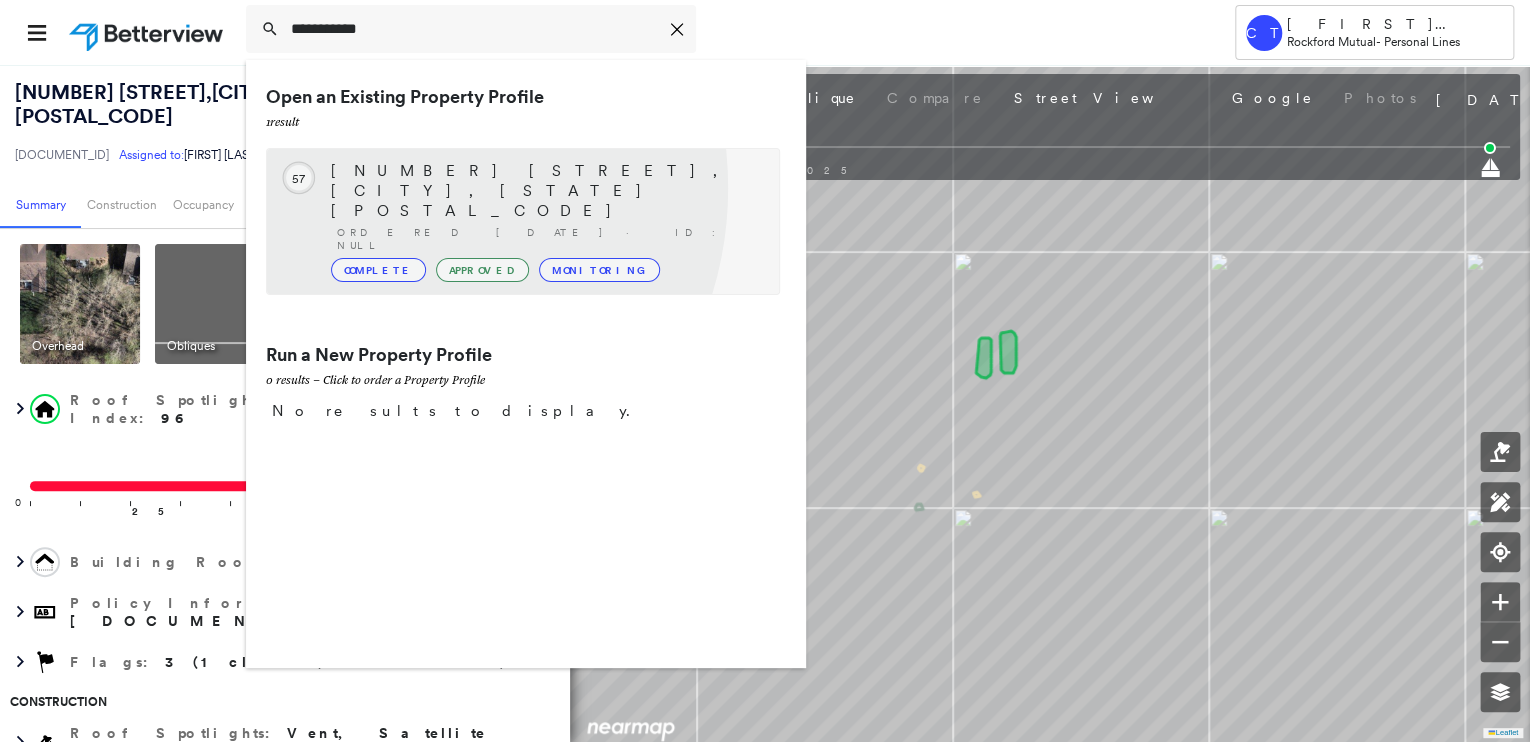 click on "Ordered [DATE] · ID: null" at bounding box center (548, 239) 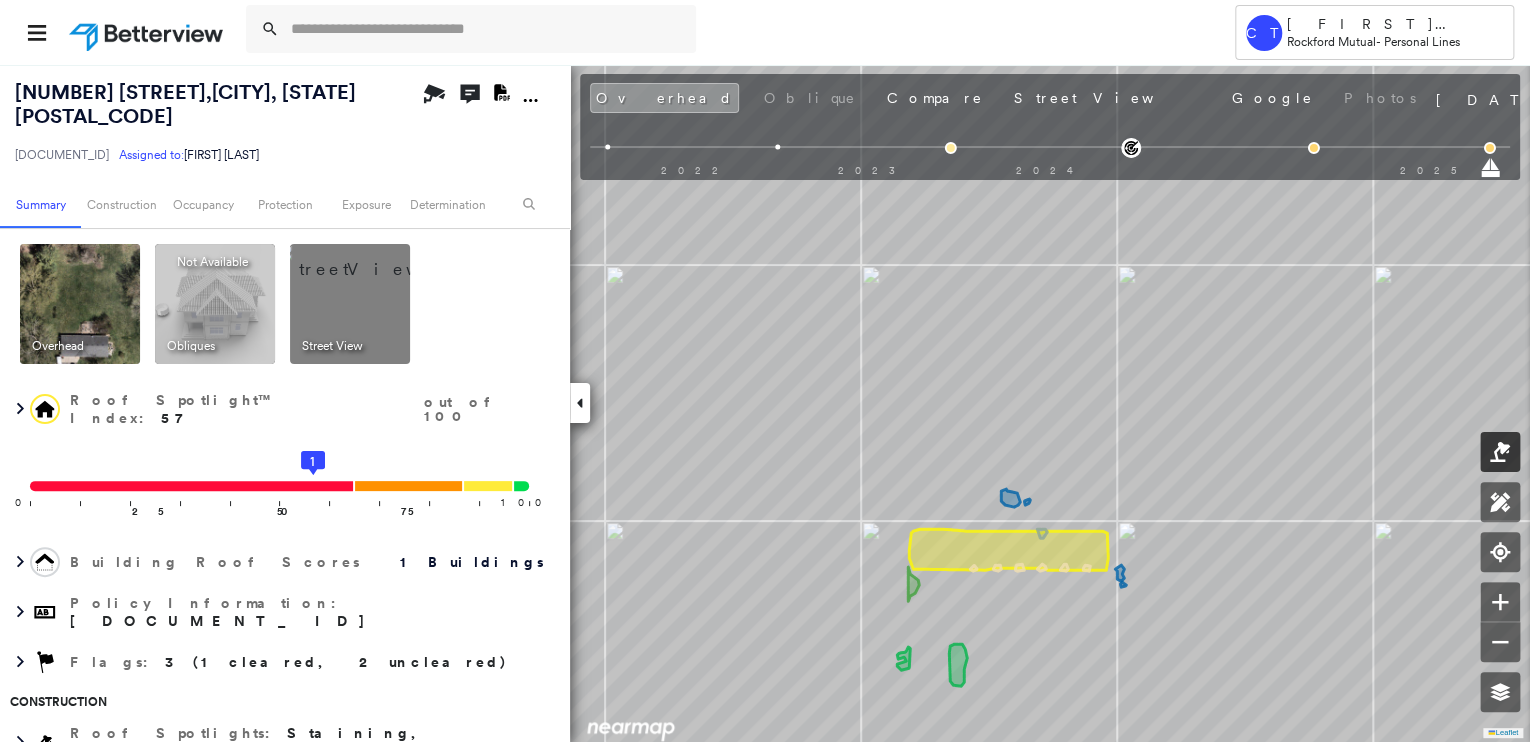 click 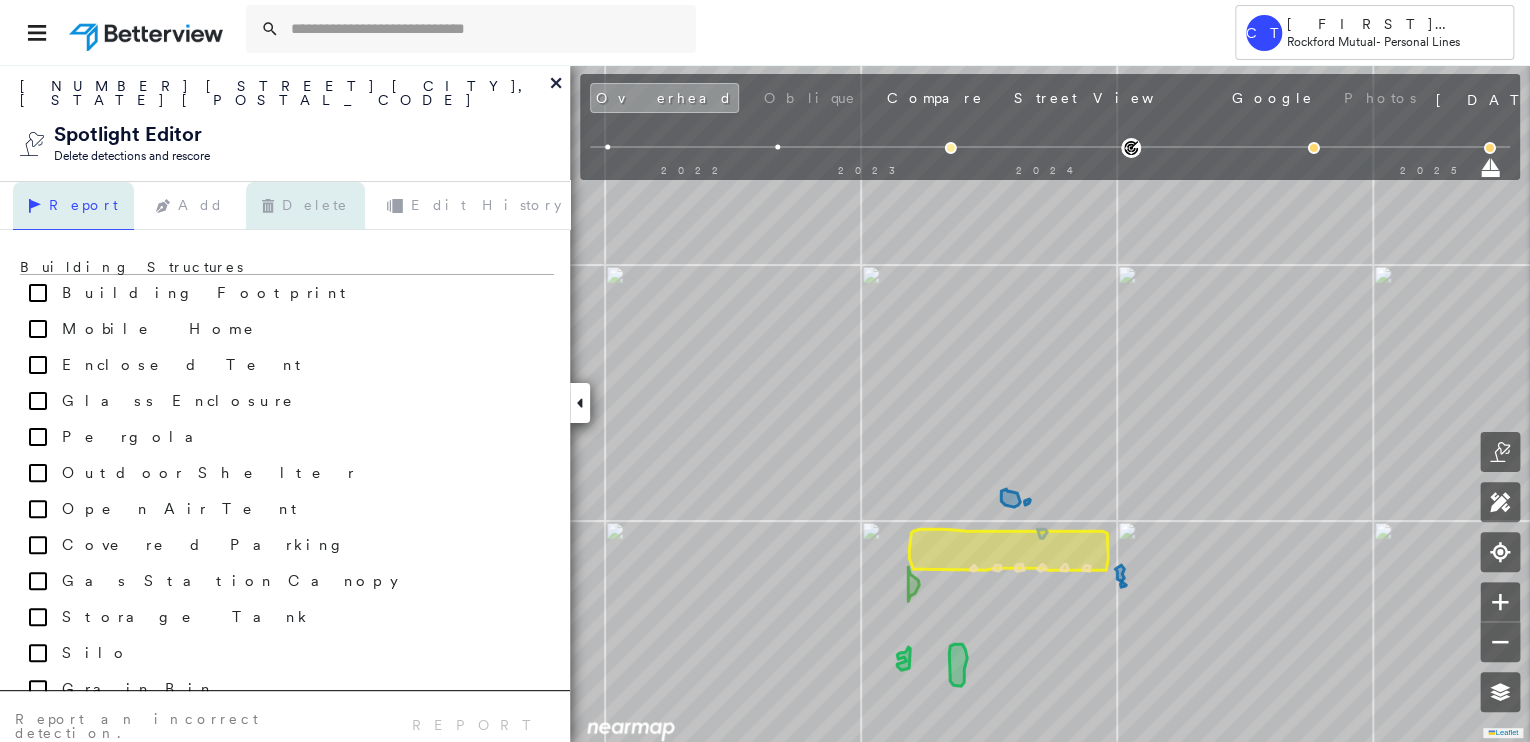 click on "Delete" at bounding box center (305, 206) 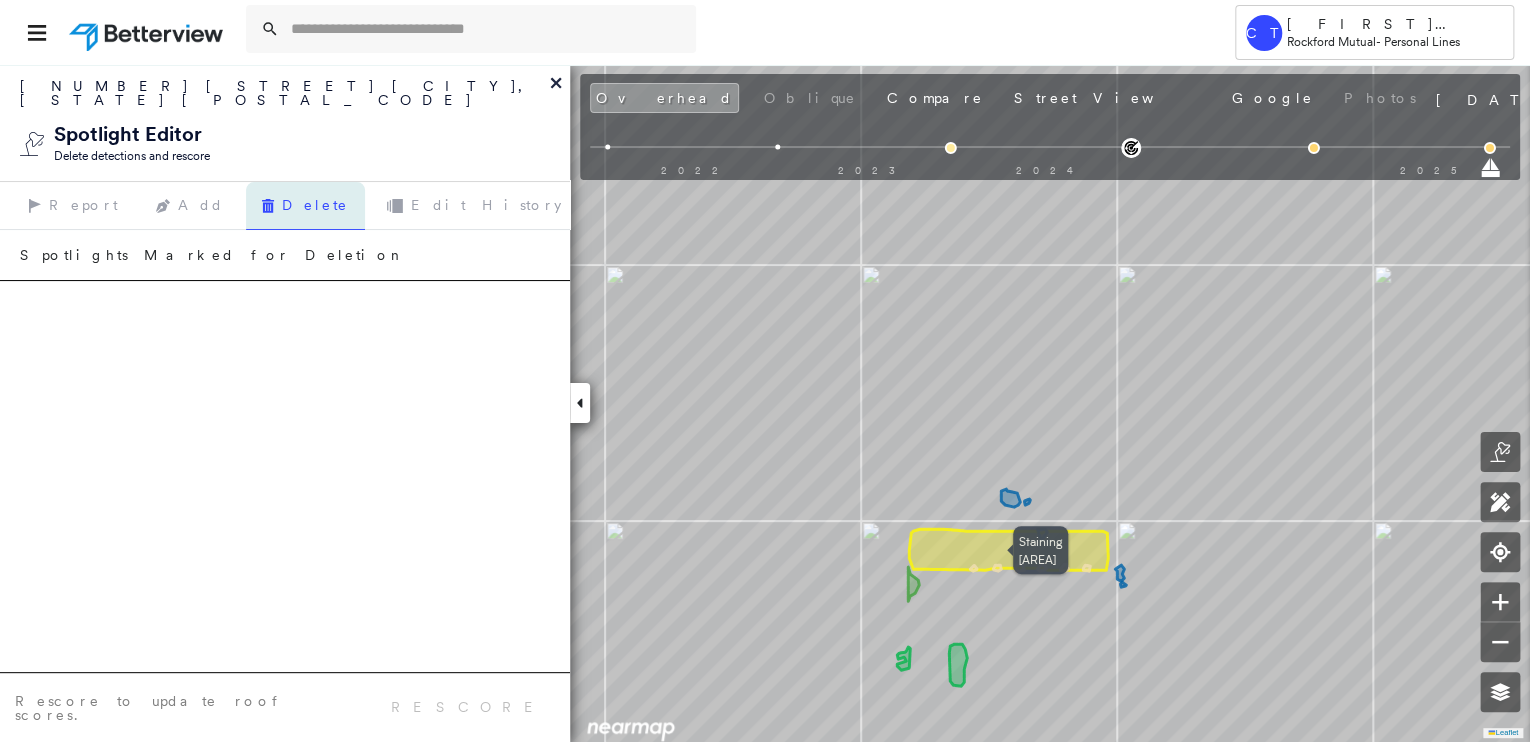 click 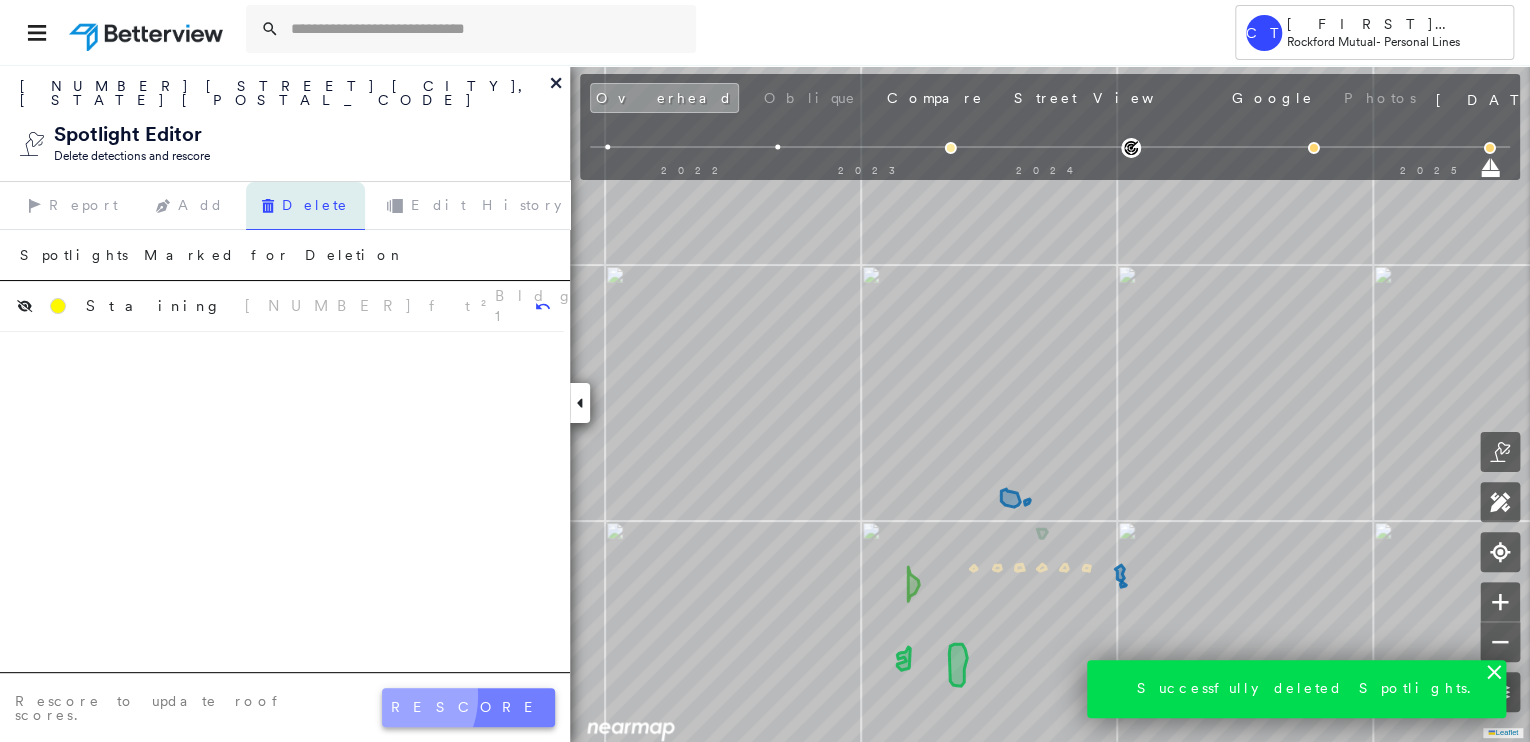 click on "rescore" at bounding box center (468, 707) 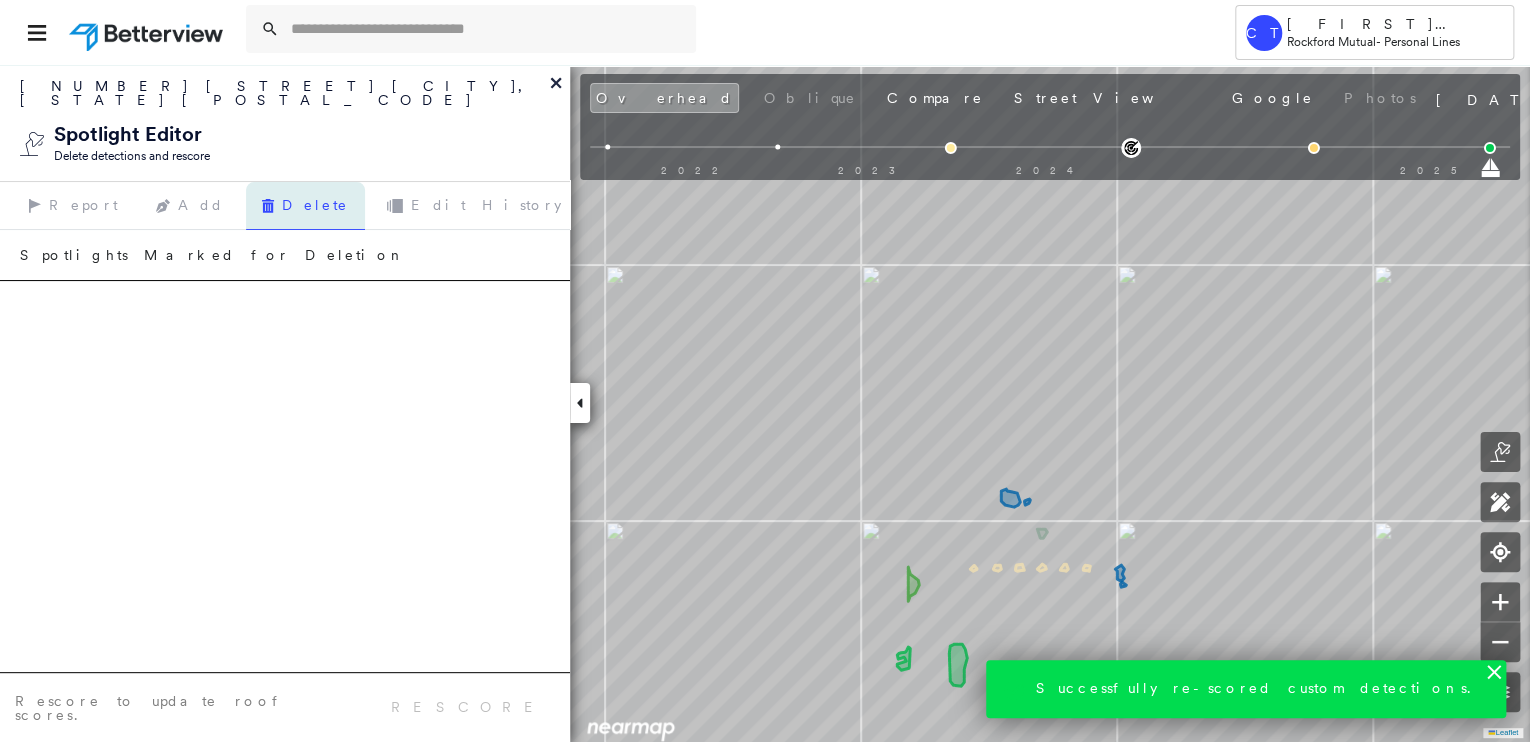 click 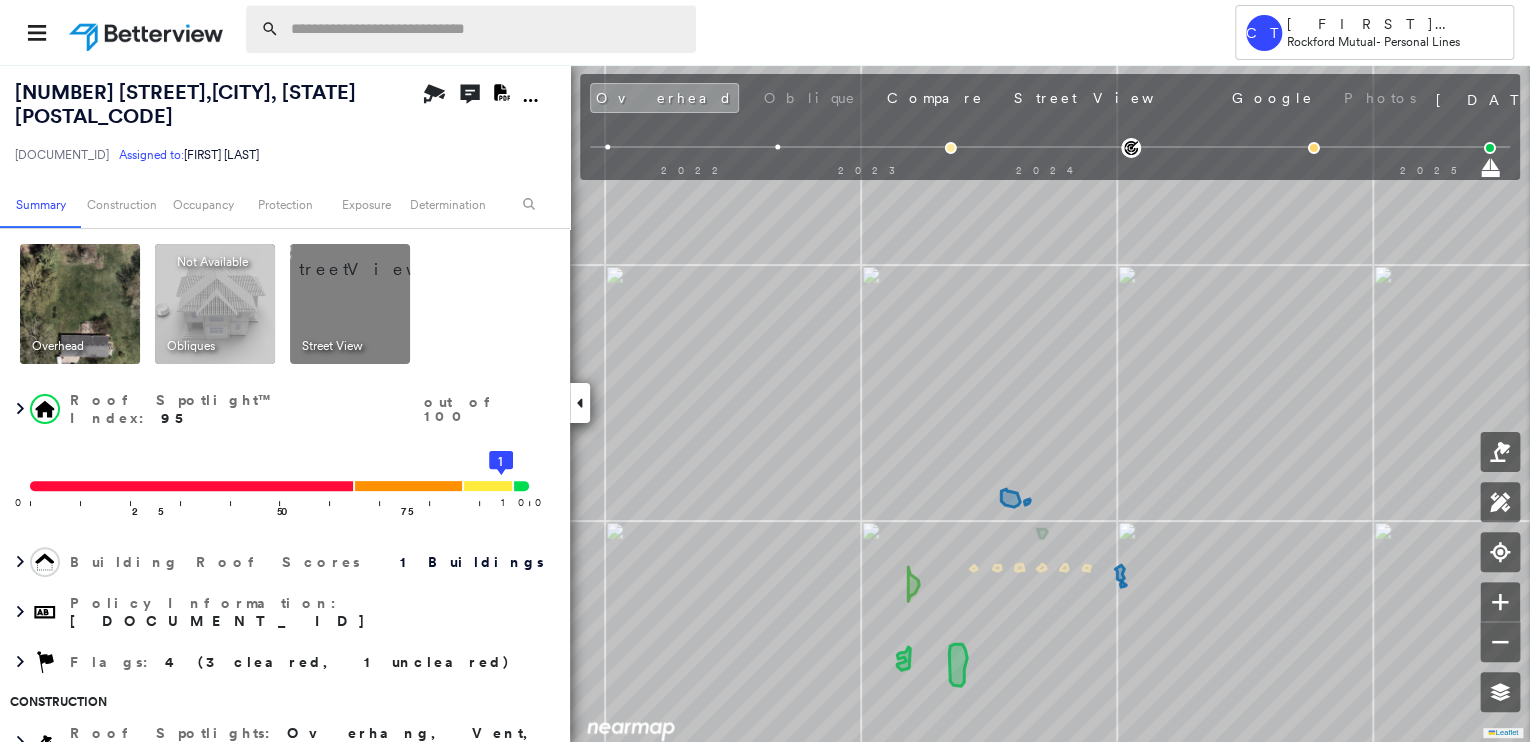 click at bounding box center (487, 29) 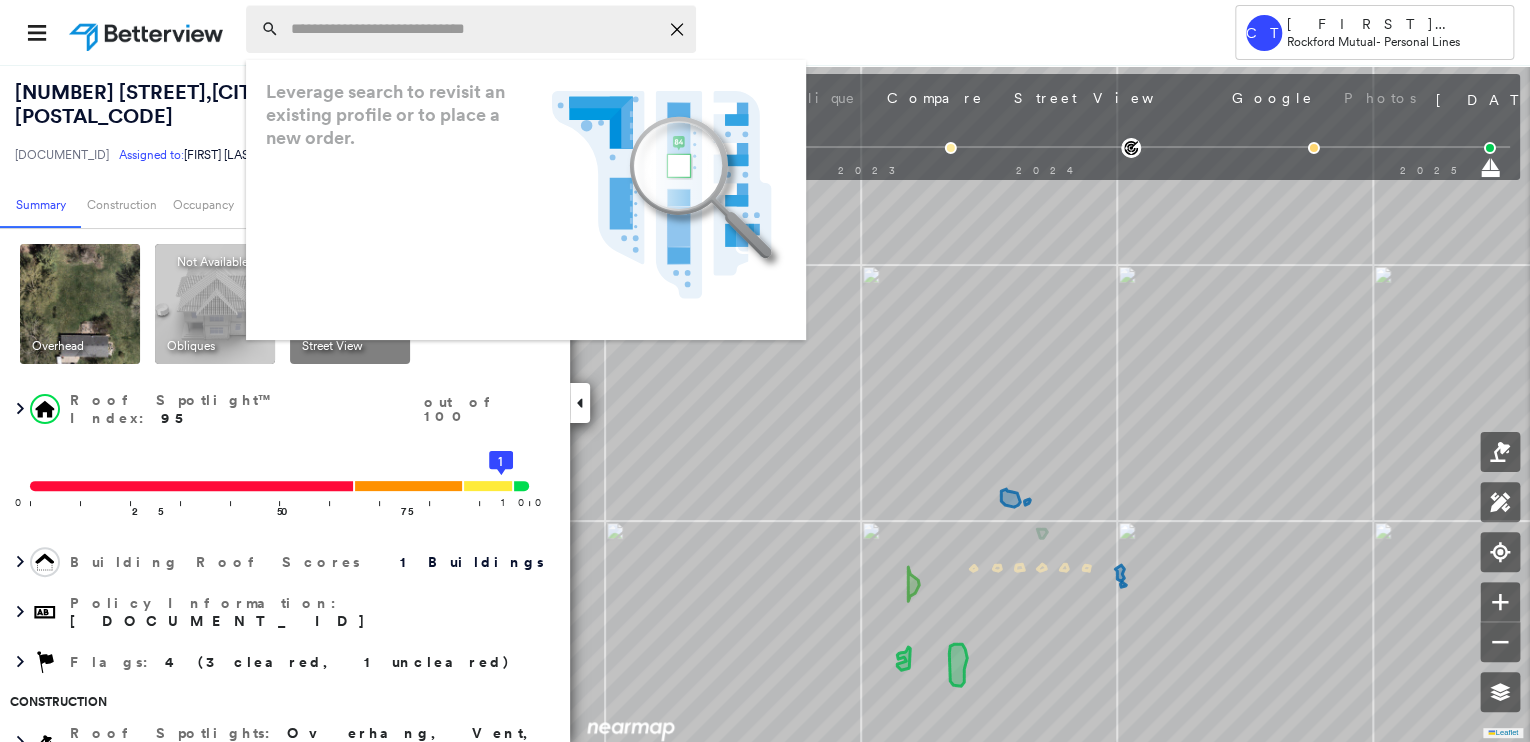 paste on "**********" 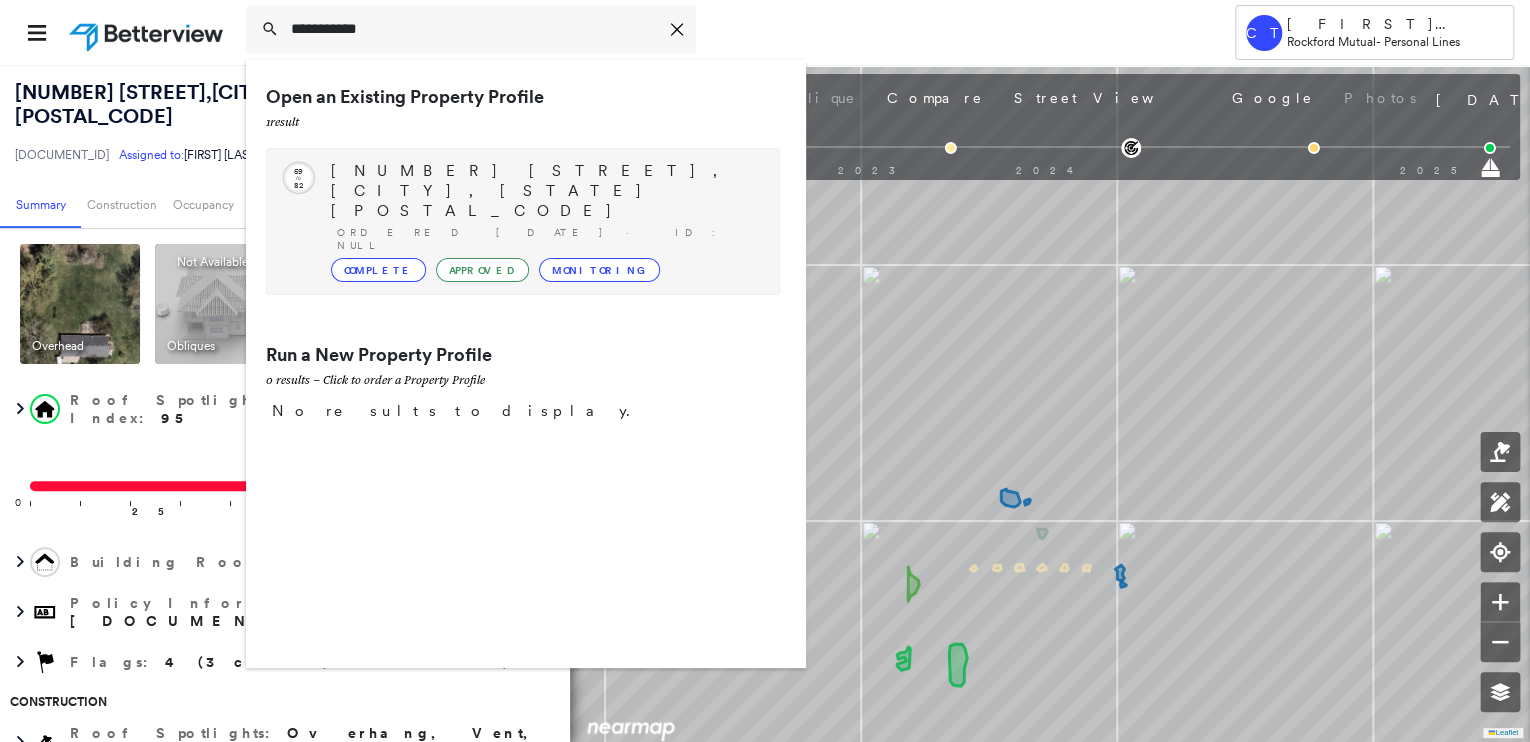 type on "**********" 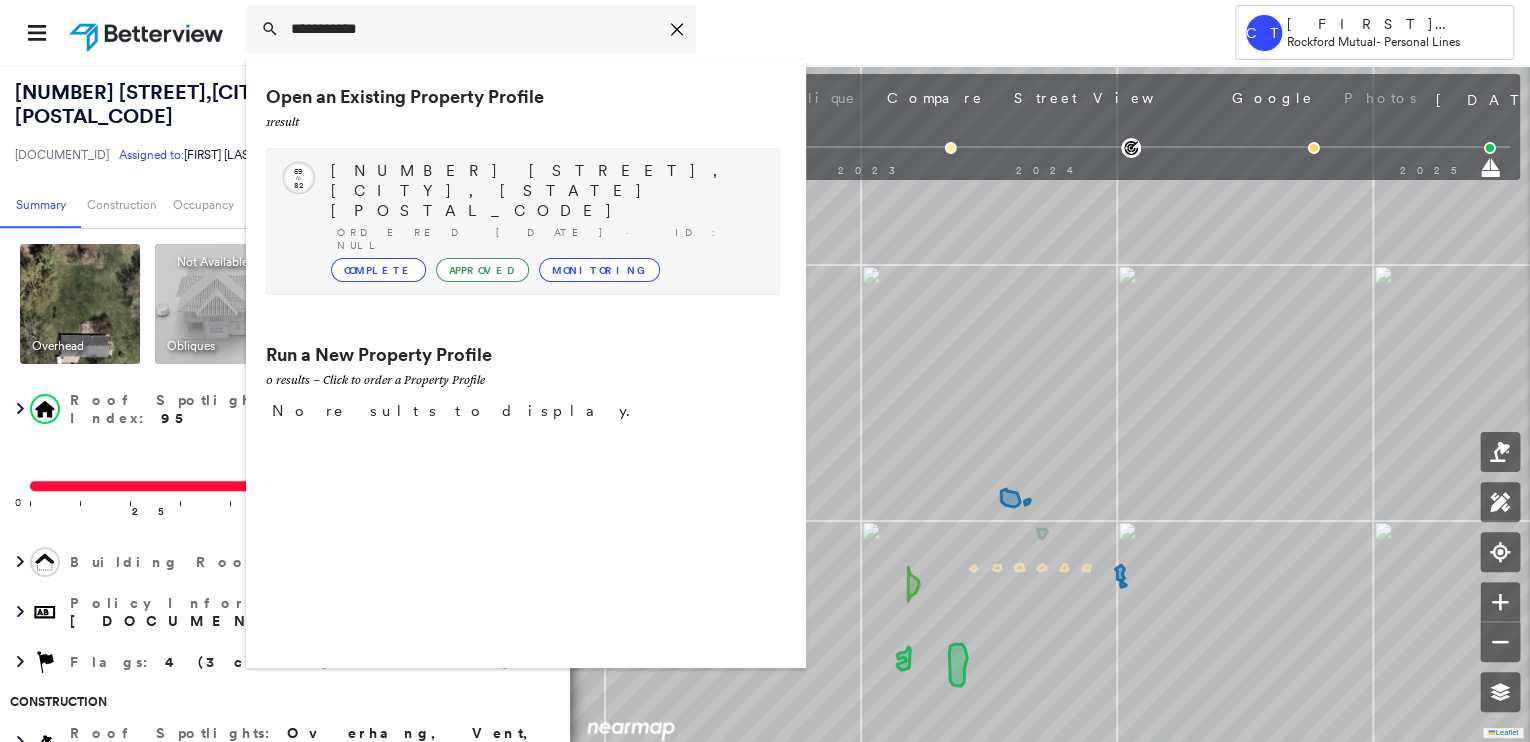 click on "3518 N 33rd St, Sheboygan, WI 53083-2635" at bounding box center (545, 191) 